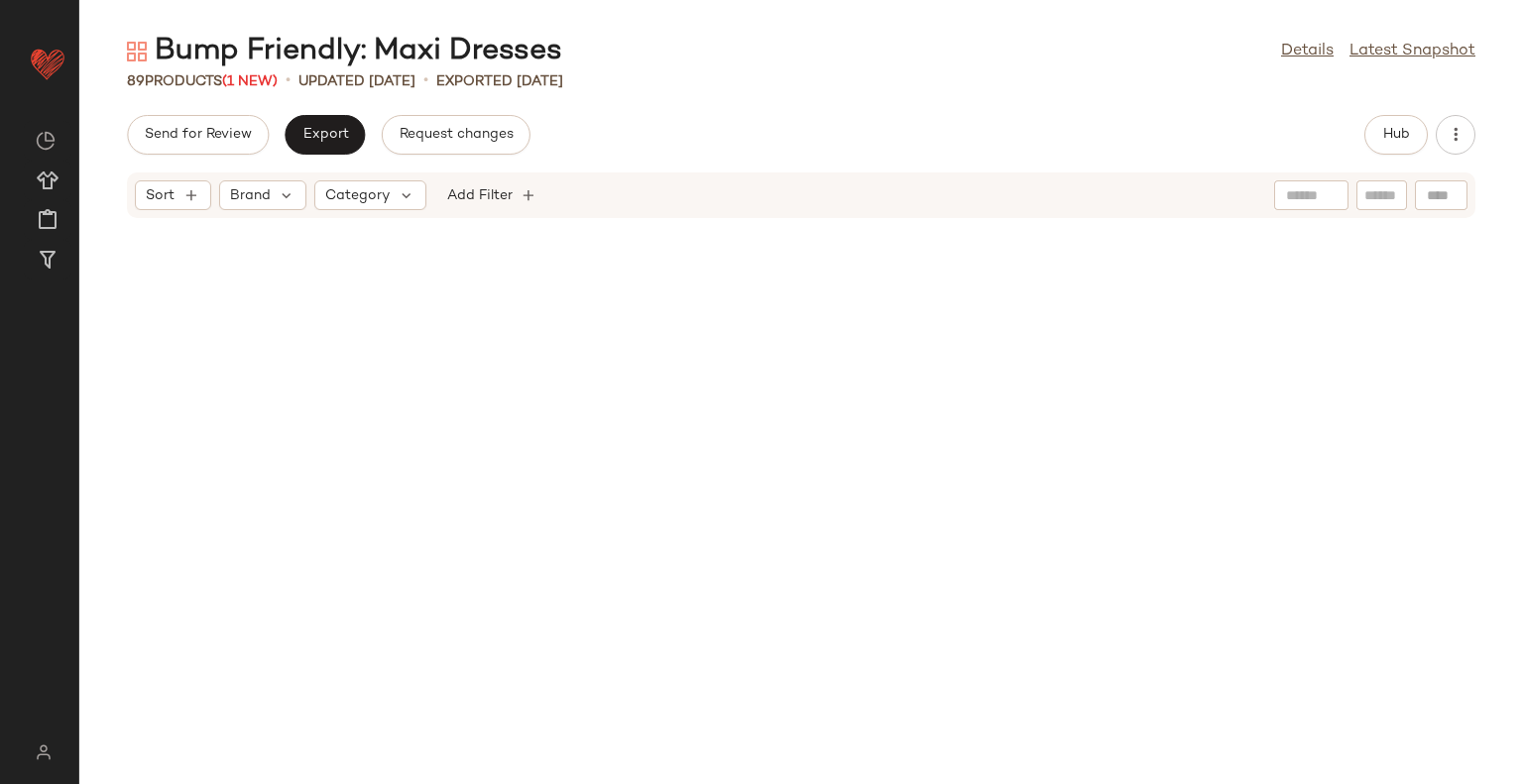 scroll, scrollTop: 0, scrollLeft: 0, axis: both 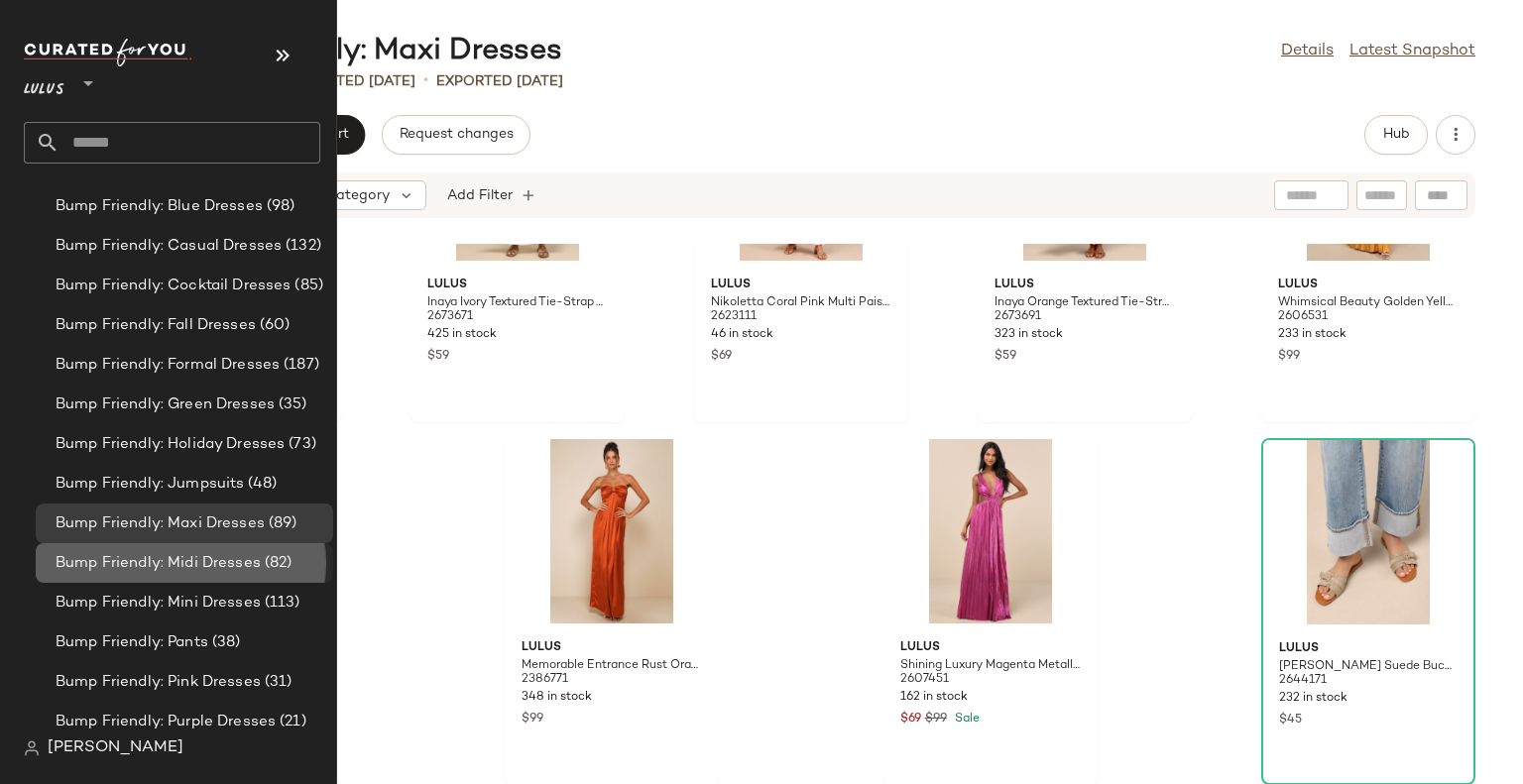 click on "Bump Friendly: Midi Dresses" at bounding box center [158, 563] 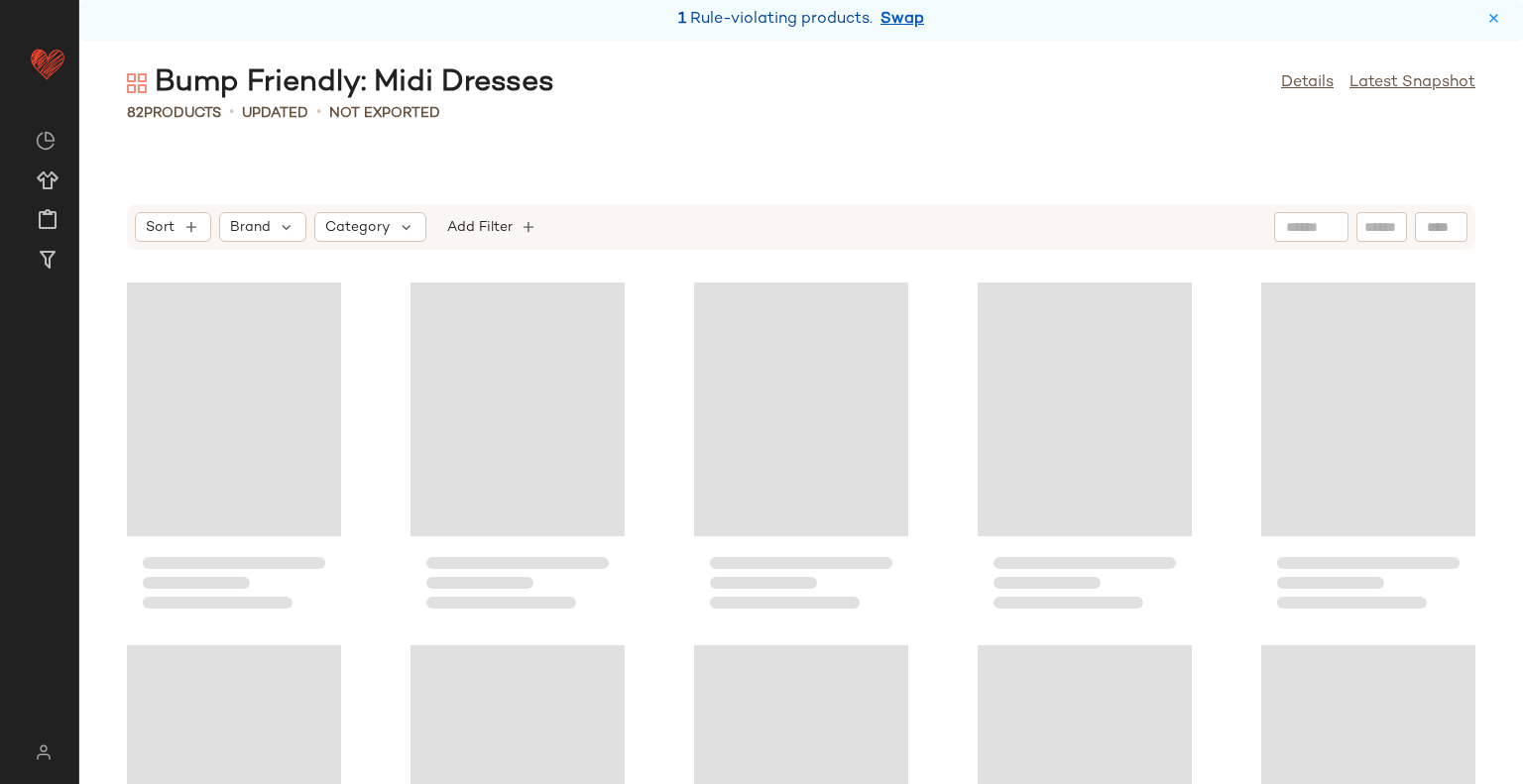 scroll, scrollTop: 0, scrollLeft: 0, axis: both 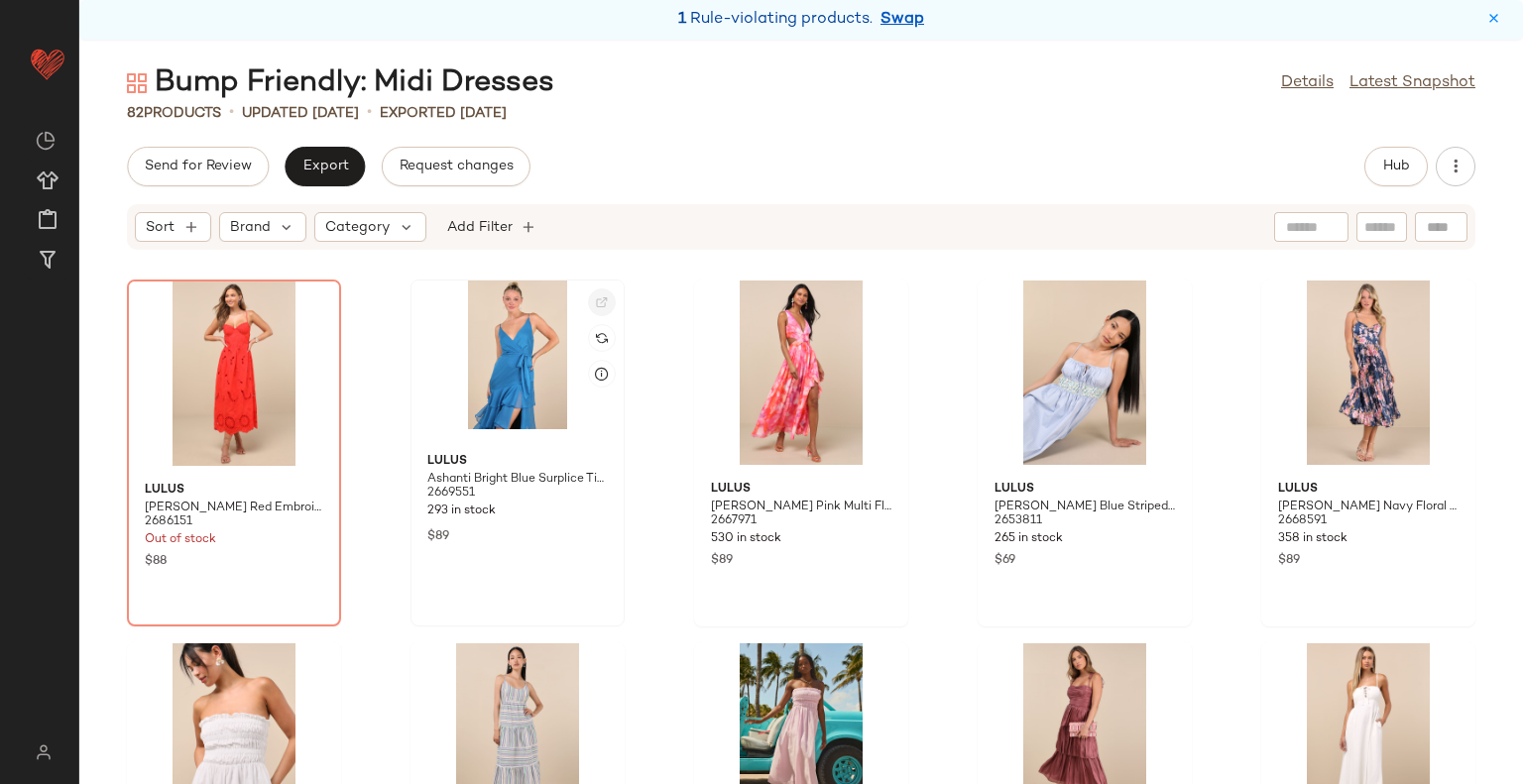 click 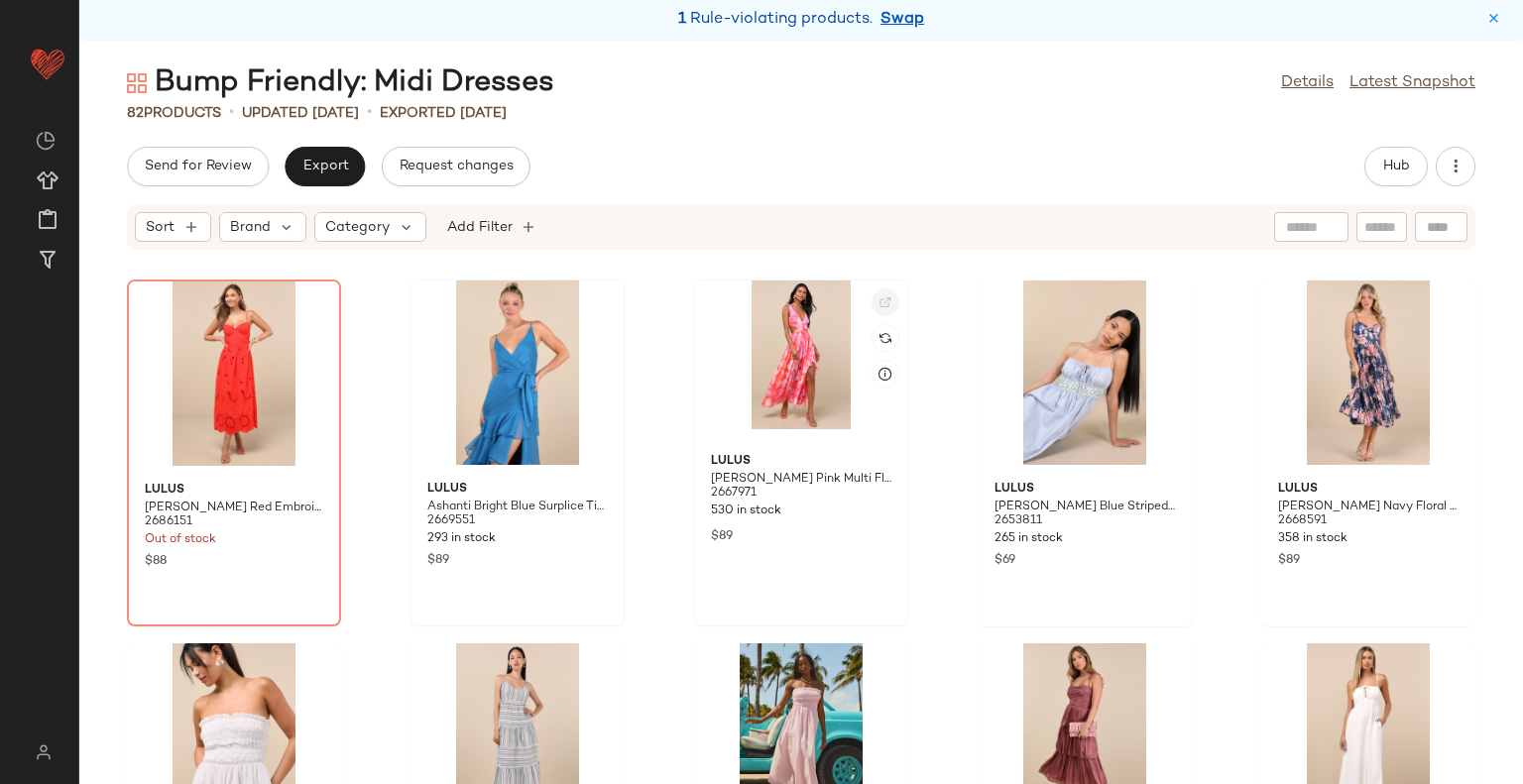 click 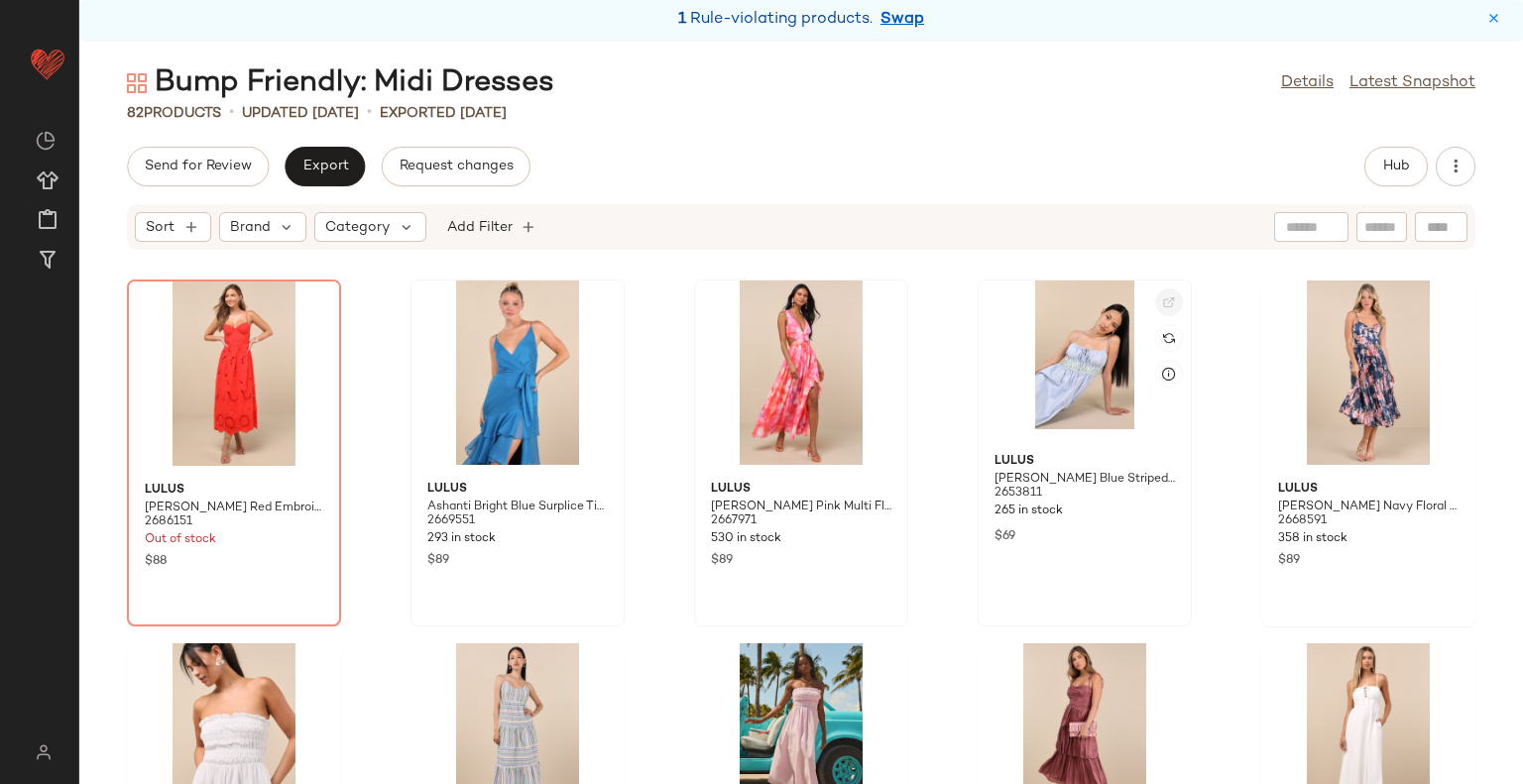 click 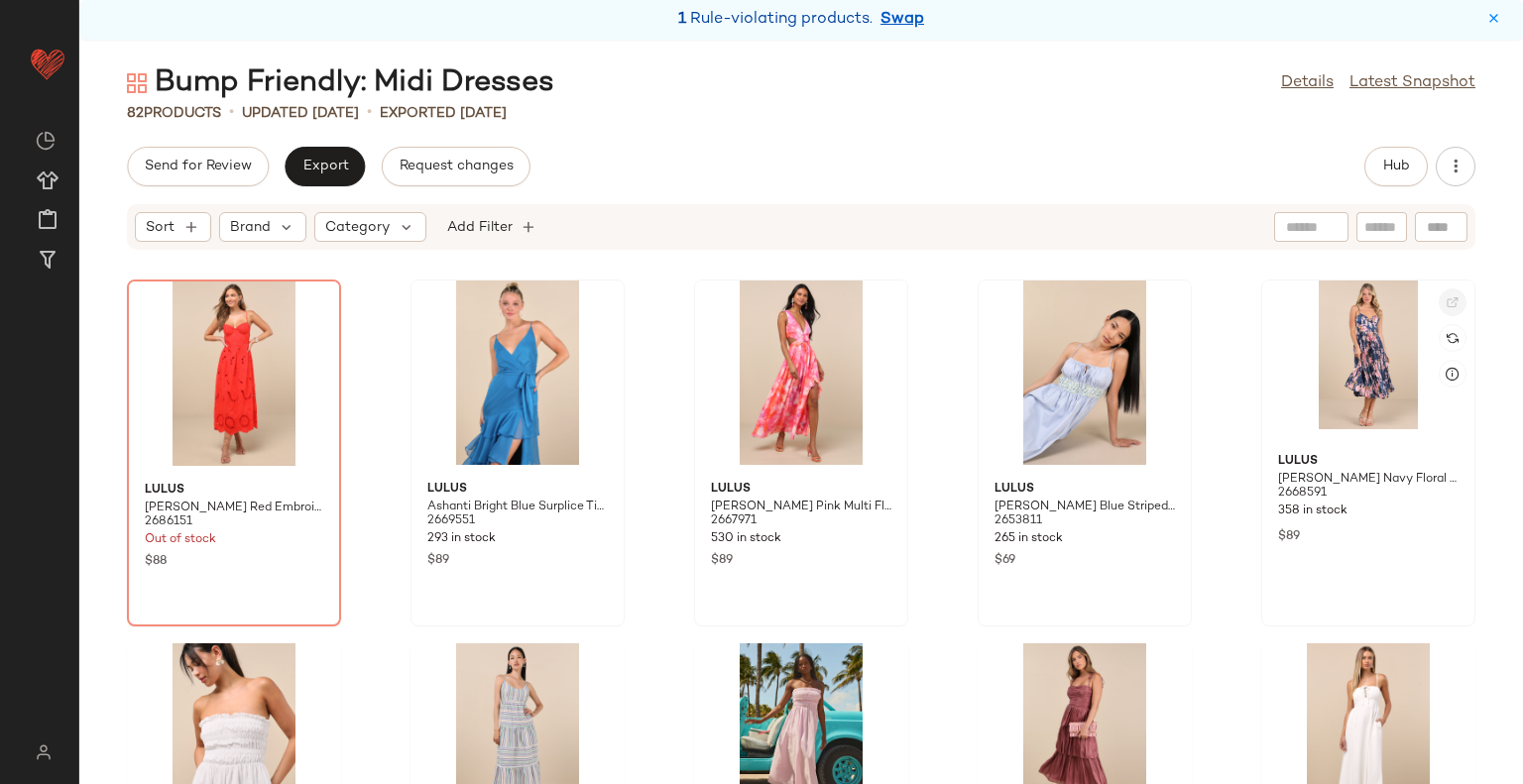 click at bounding box center [1453, 302] 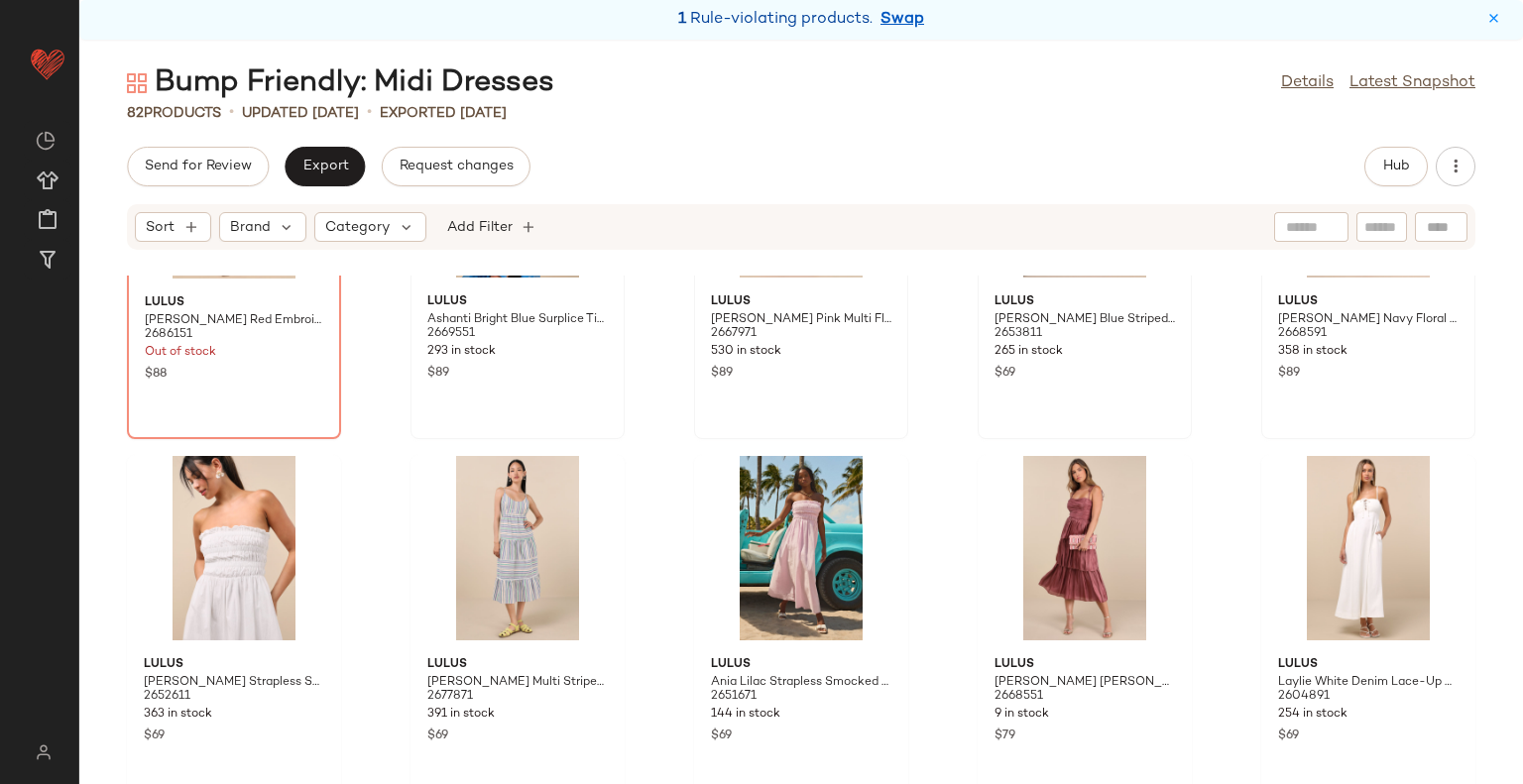 scroll, scrollTop: 198, scrollLeft: 0, axis: vertical 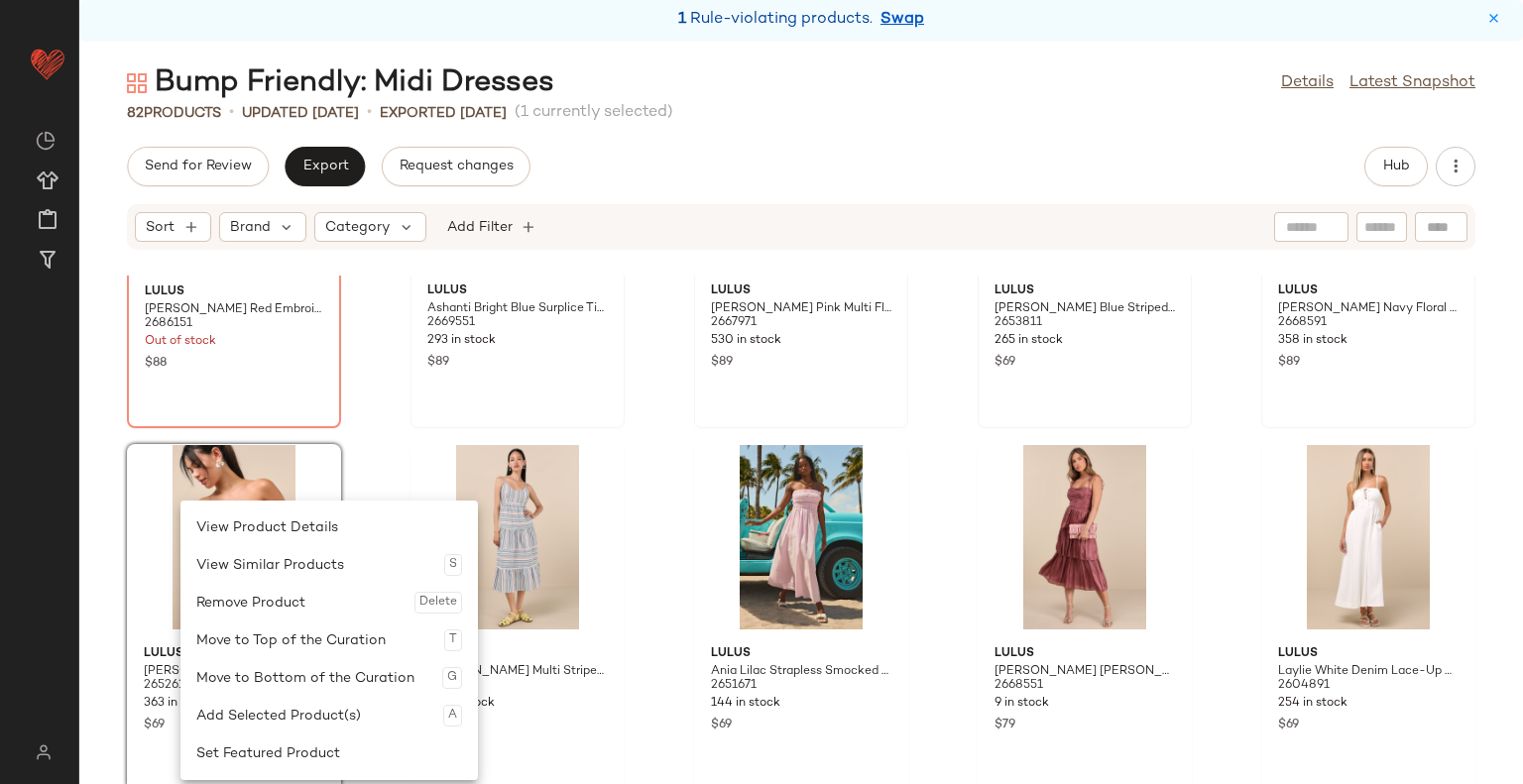click on "Lulus [PERSON_NAME] Red Embroidered Bustier Midi Dress 2686151 Out of stock $88 Lulus Ashanti Bright Blue Surplice Tiered Midi Dress 2669551 293 in stock $89 Lulus Elisanna Pink Multi Floral Lace-Up Midi Dress 2667971 530 in stock $89 Lulus [PERSON_NAME] Blue Striped and Floral Sleeveless Poplin Midi Dress 2653811 265 in stock $69 Lulus [PERSON_NAME] Navy Floral Satin Pleated Midi Dress 2668591 358 in stock $89 Lulus [PERSON_NAME] Strapless Smocked Midi Dress 2652611 363 in stock $69 Lulus [PERSON_NAME] Multi Striped Tiered Midi Dress 2677871 391 in stock $69 Lulus Ania Lilac Strapless Smocked Midi Dress 2651671 144 in stock $69 Lulus [PERSON_NAME] [PERSON_NAME] Plisse Tiered Midi Dress 2668551 9 in stock $79 Lulus Laylie White Denim Lace-Up Midi Dress 2604891 254 in stock $69 Lulus Radiant Personality Pink Color Block Ribbed Knit Midi Dress 2637651 160 in stock $69 Lulus Mykonos Mood Pink and Ivory Floral Tie-Strap Tiered Midi Dress 2634991 327 in stock $79 Lulus [PERSON_NAME] Ribbed Knit Cap Sleeve Midi Dress 2653331 343 in stock" 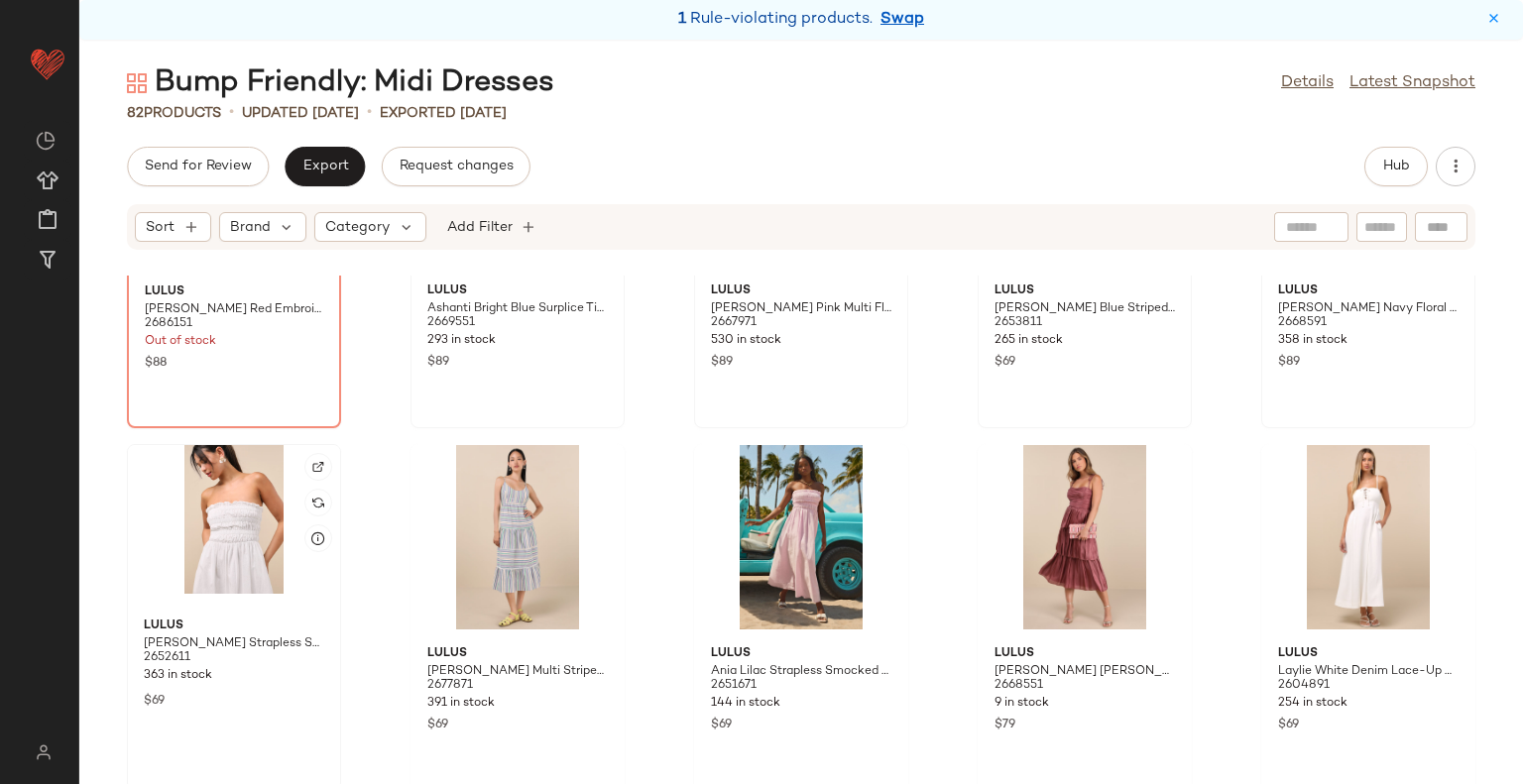 click 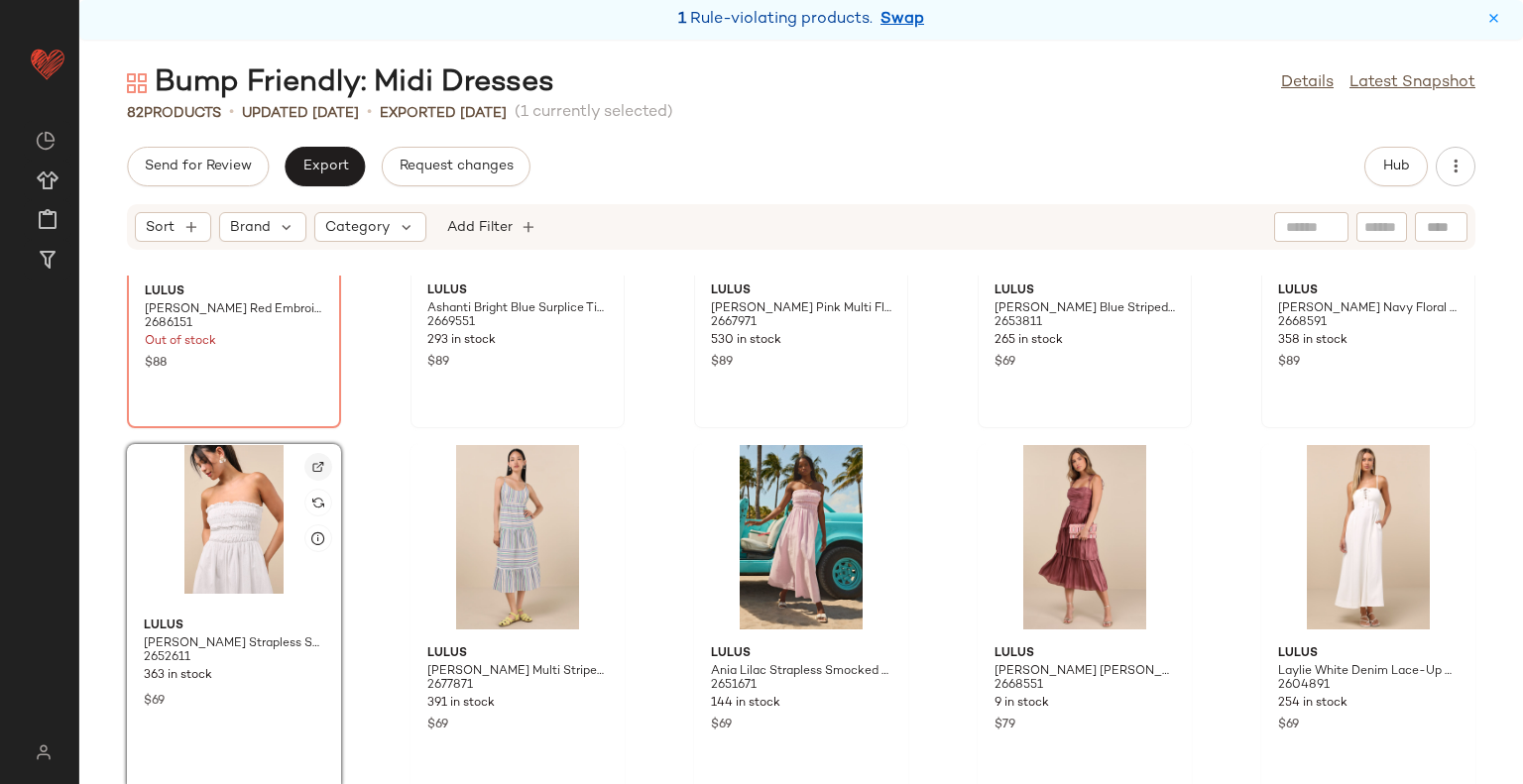click 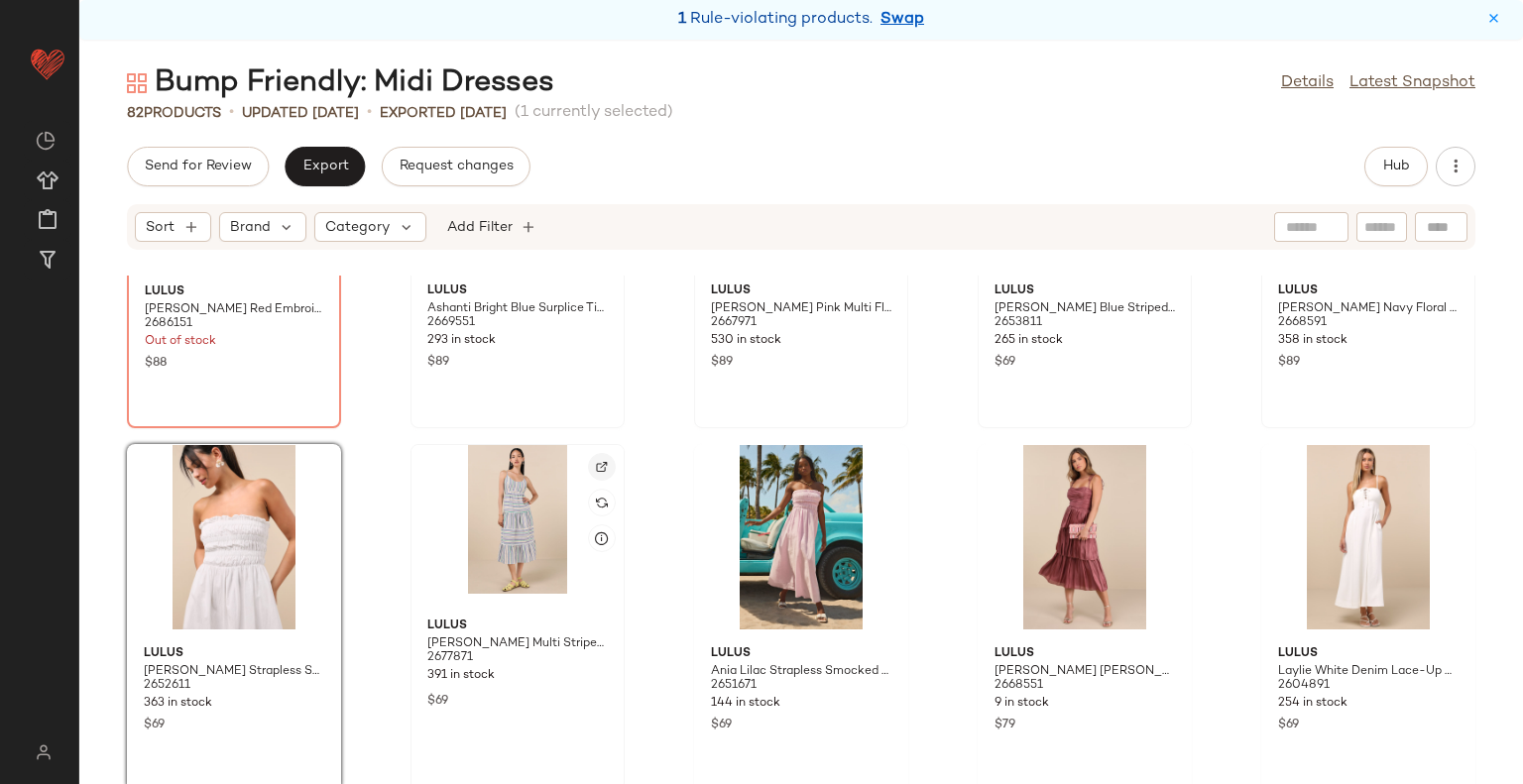 click 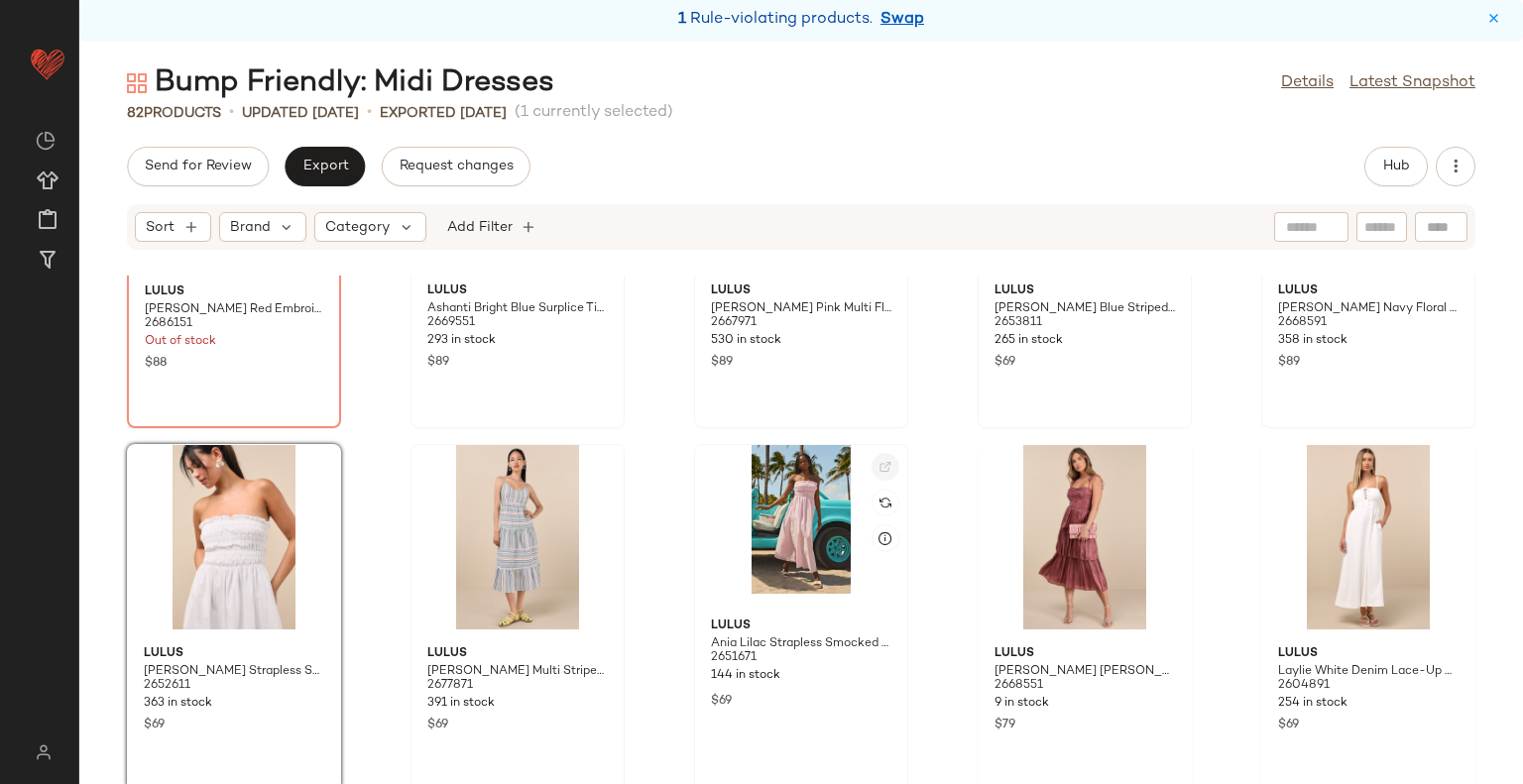 click 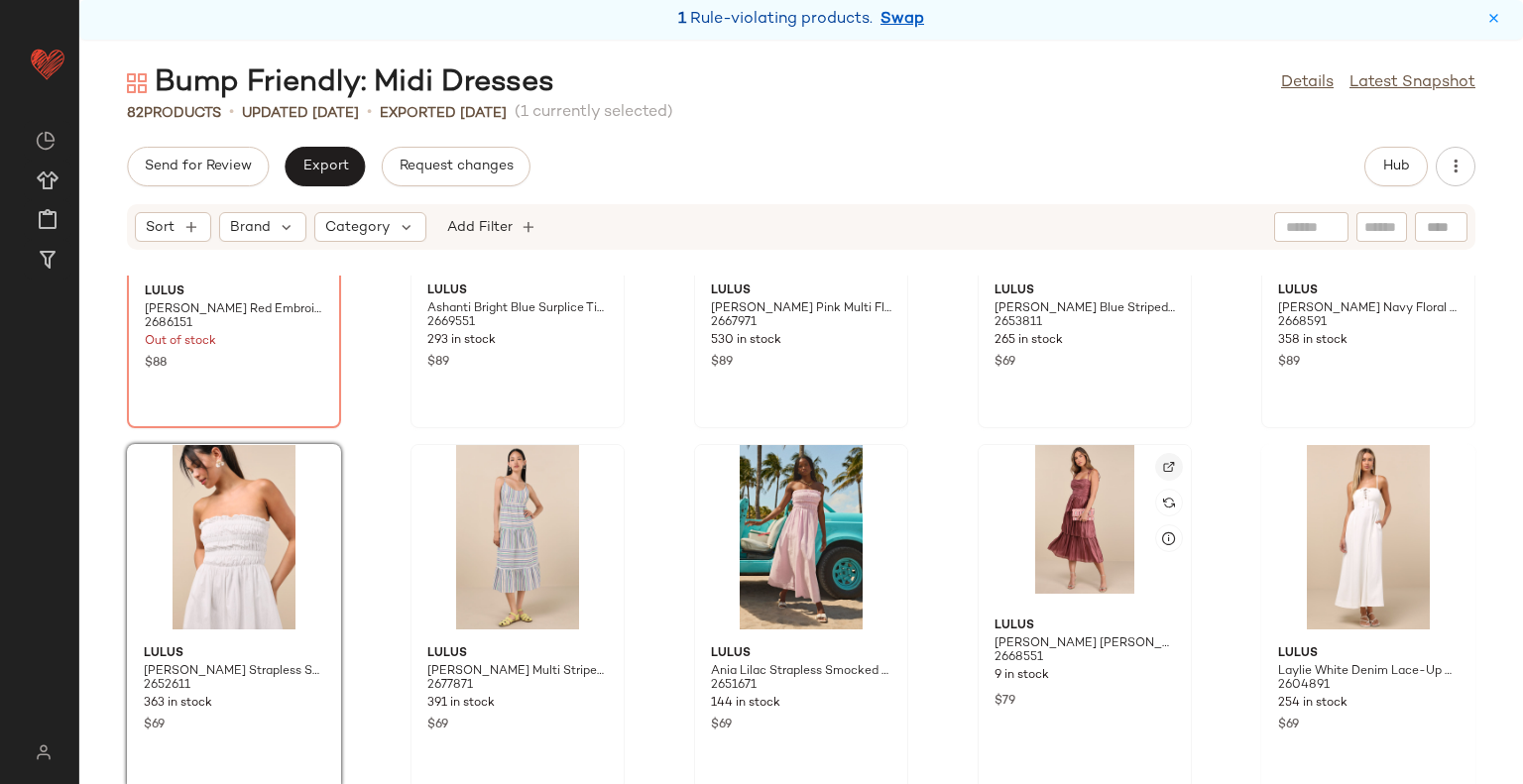 click 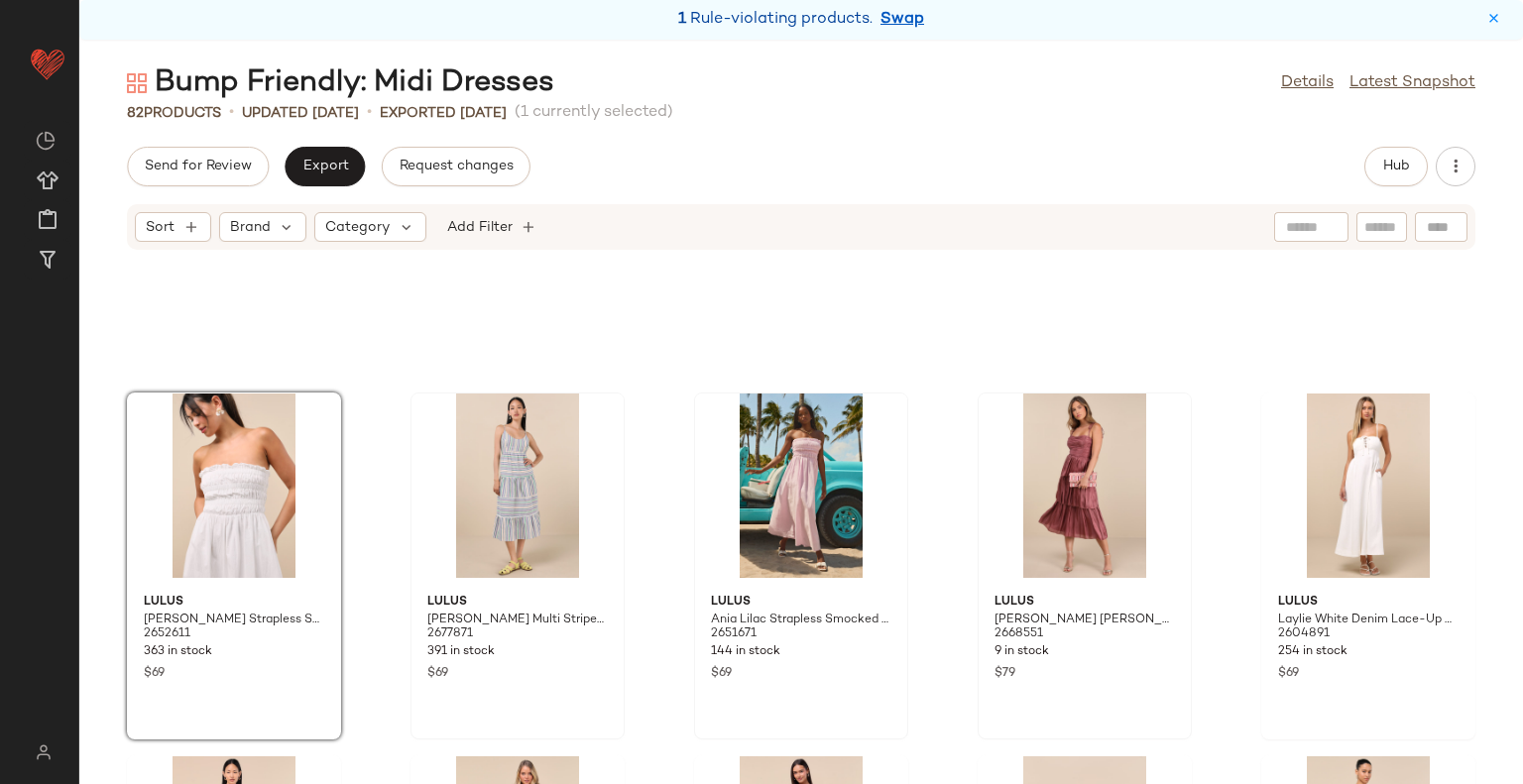 scroll, scrollTop: 214, scrollLeft: 0, axis: vertical 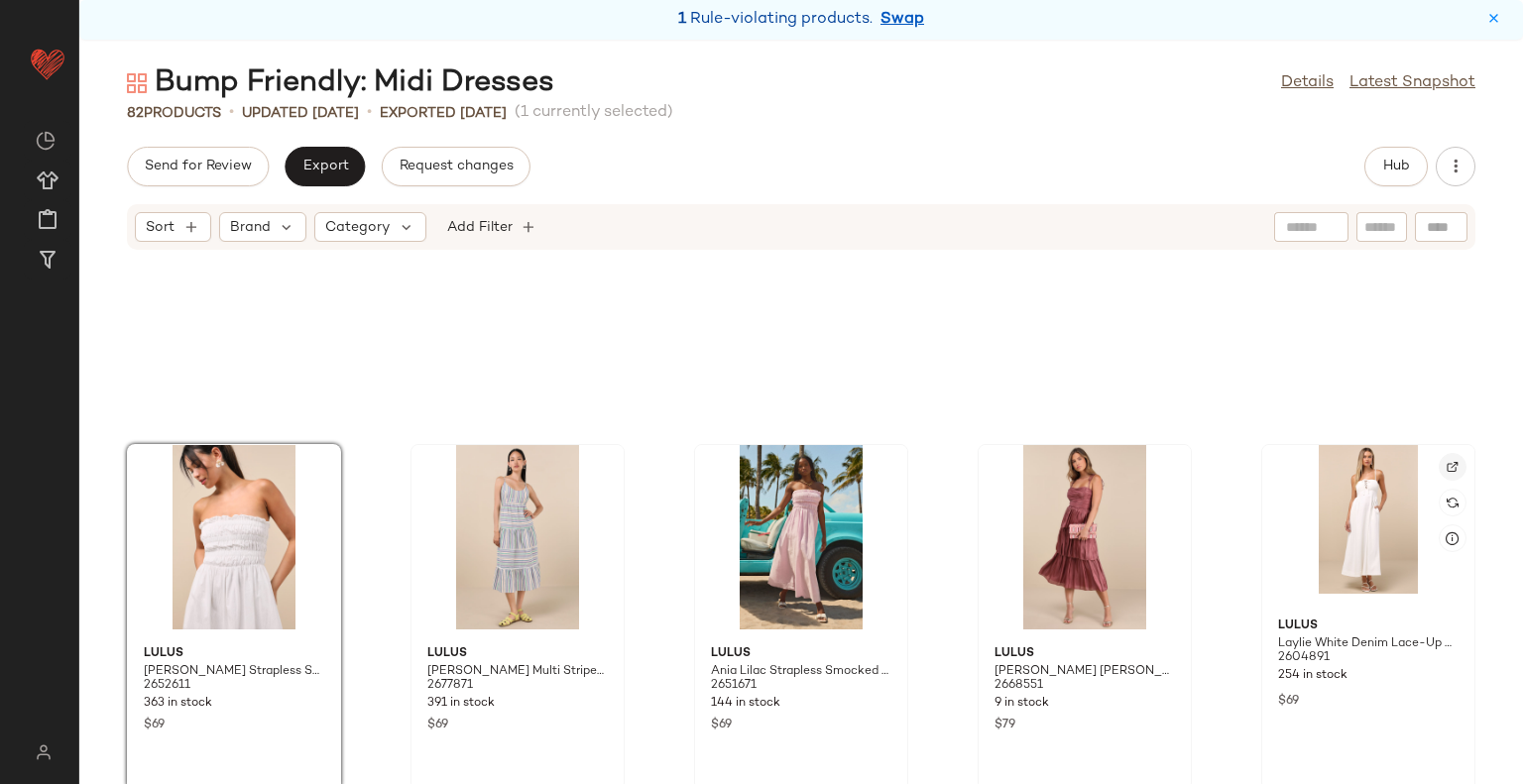 click at bounding box center (1453, 467) 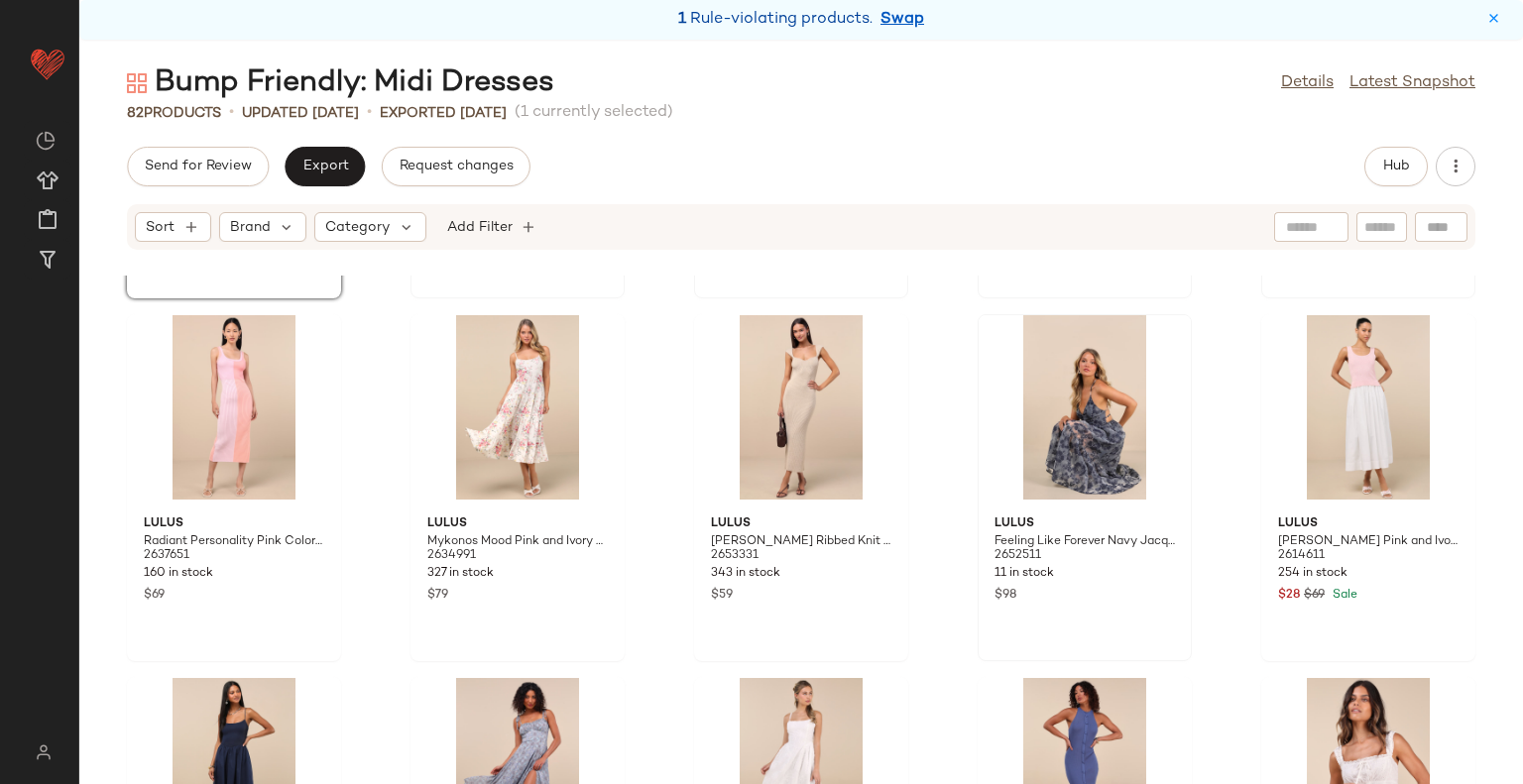 scroll, scrollTop: 710, scrollLeft: 0, axis: vertical 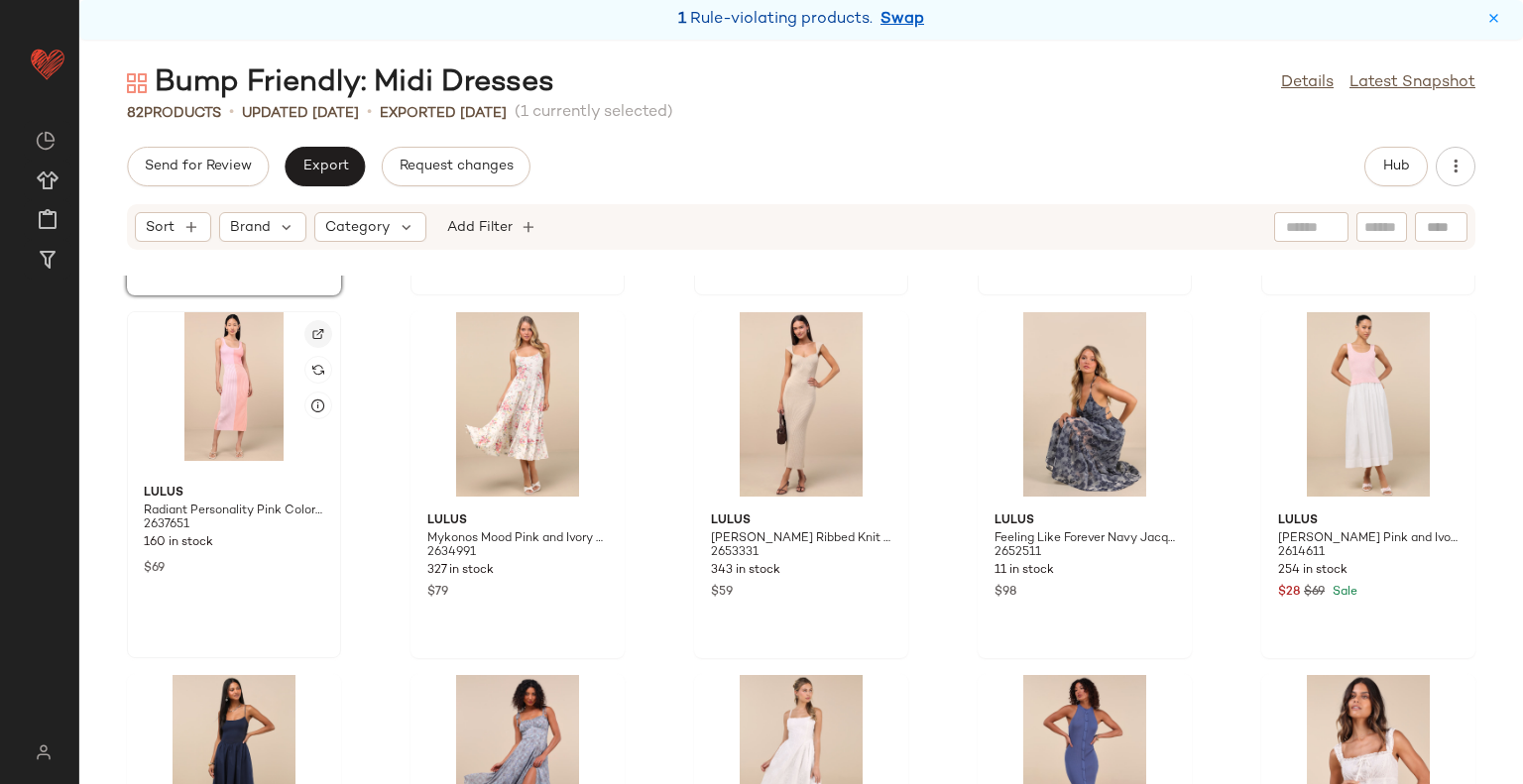 click 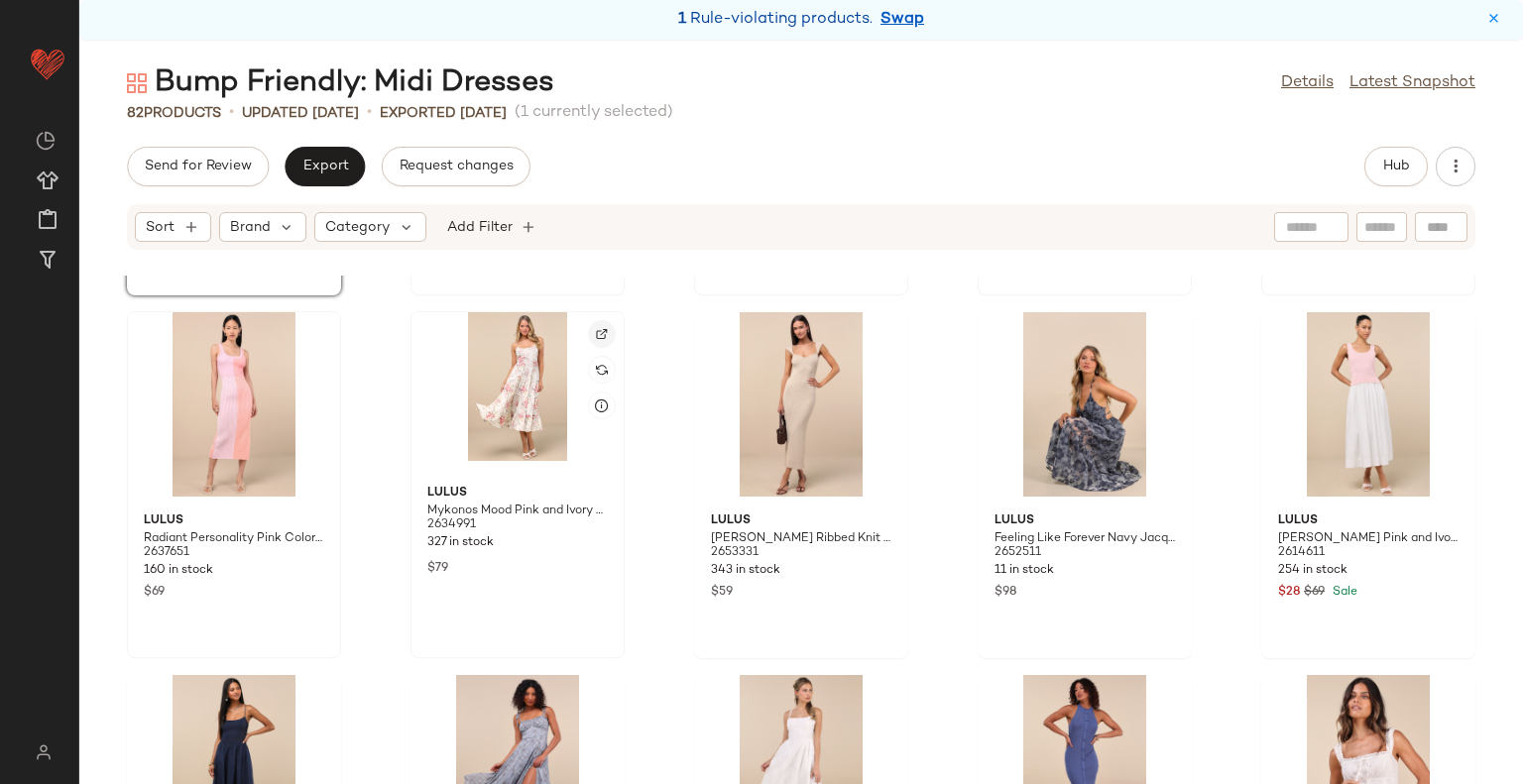 click 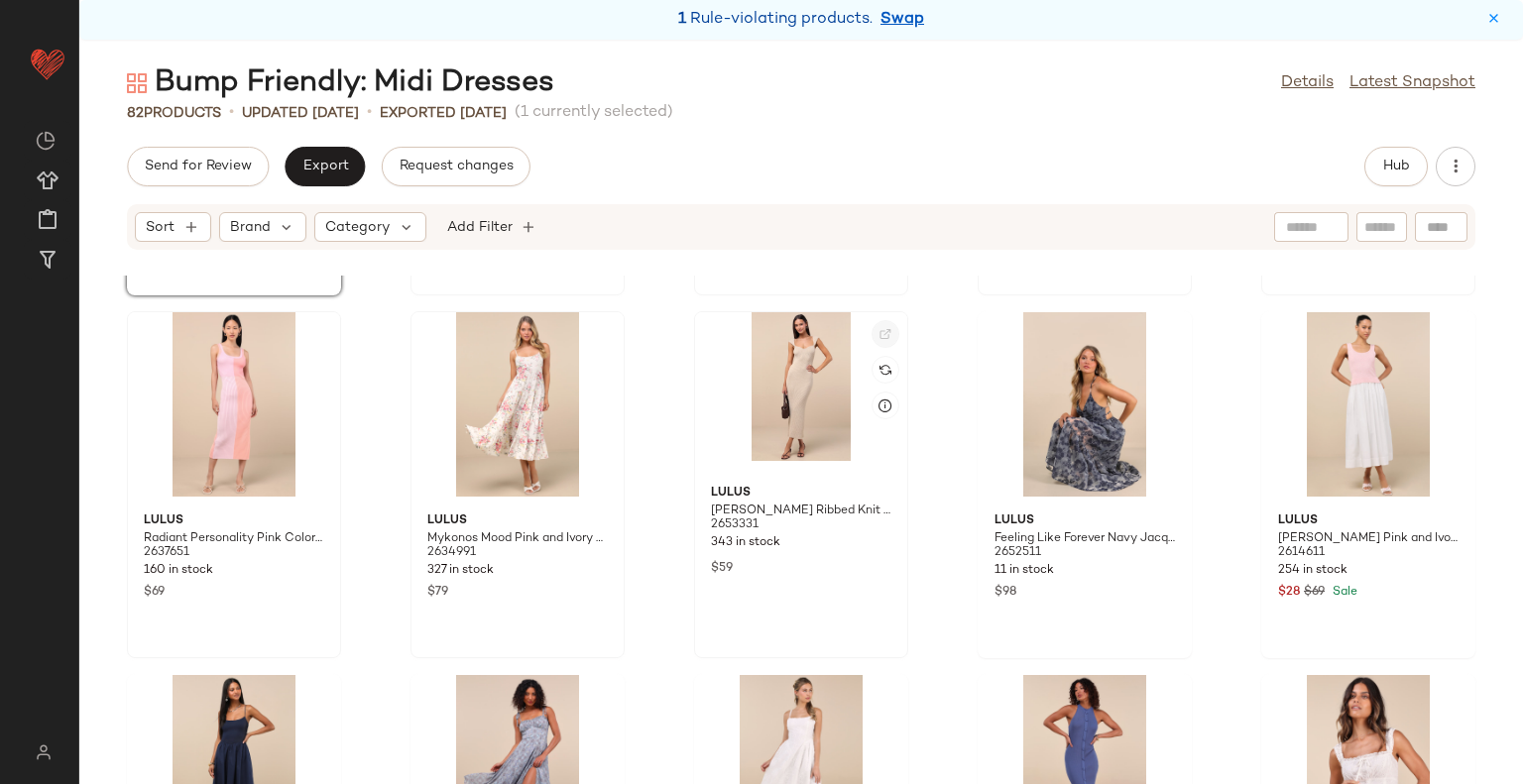 click 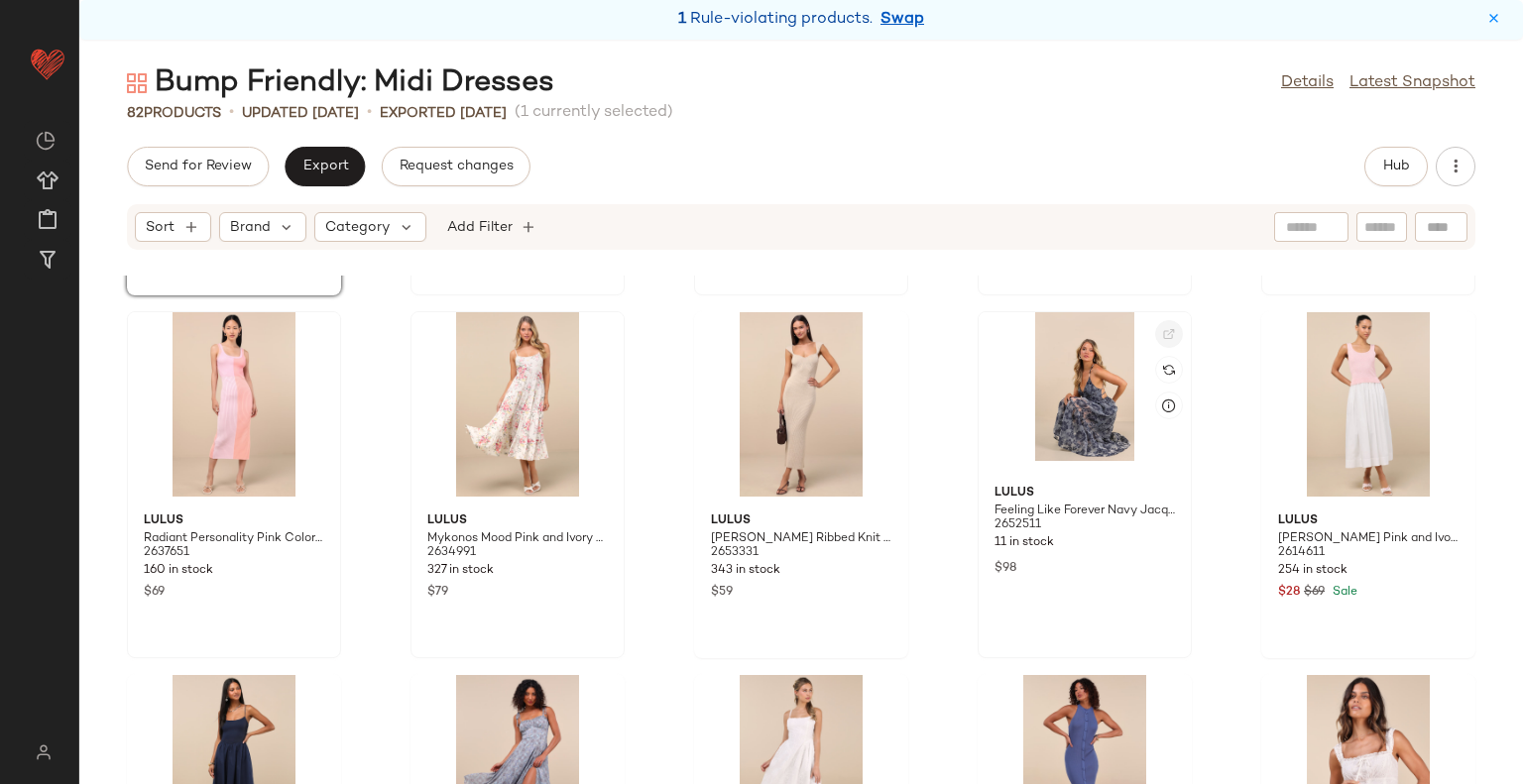 click 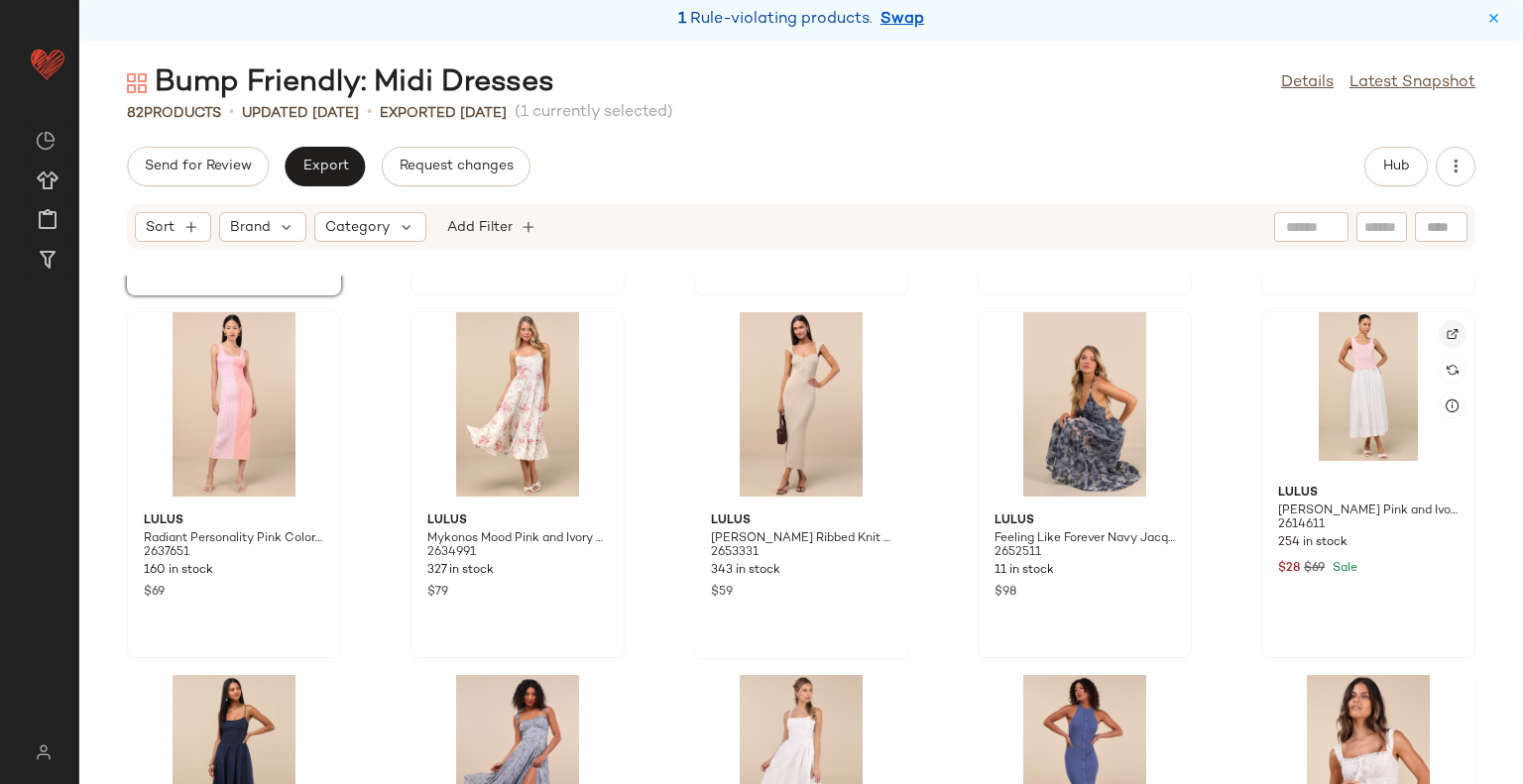 click 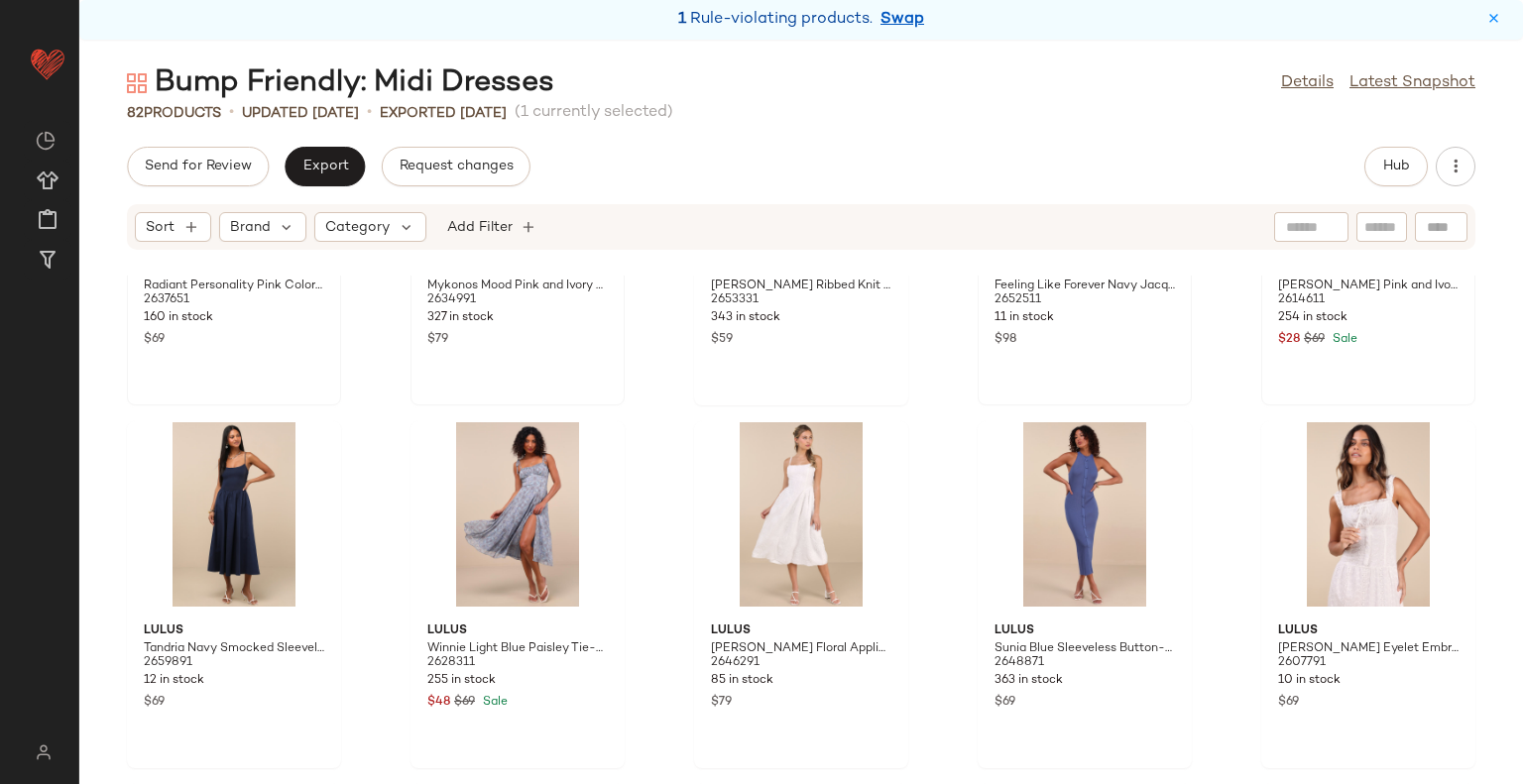 scroll, scrollTop: 1007, scrollLeft: 0, axis: vertical 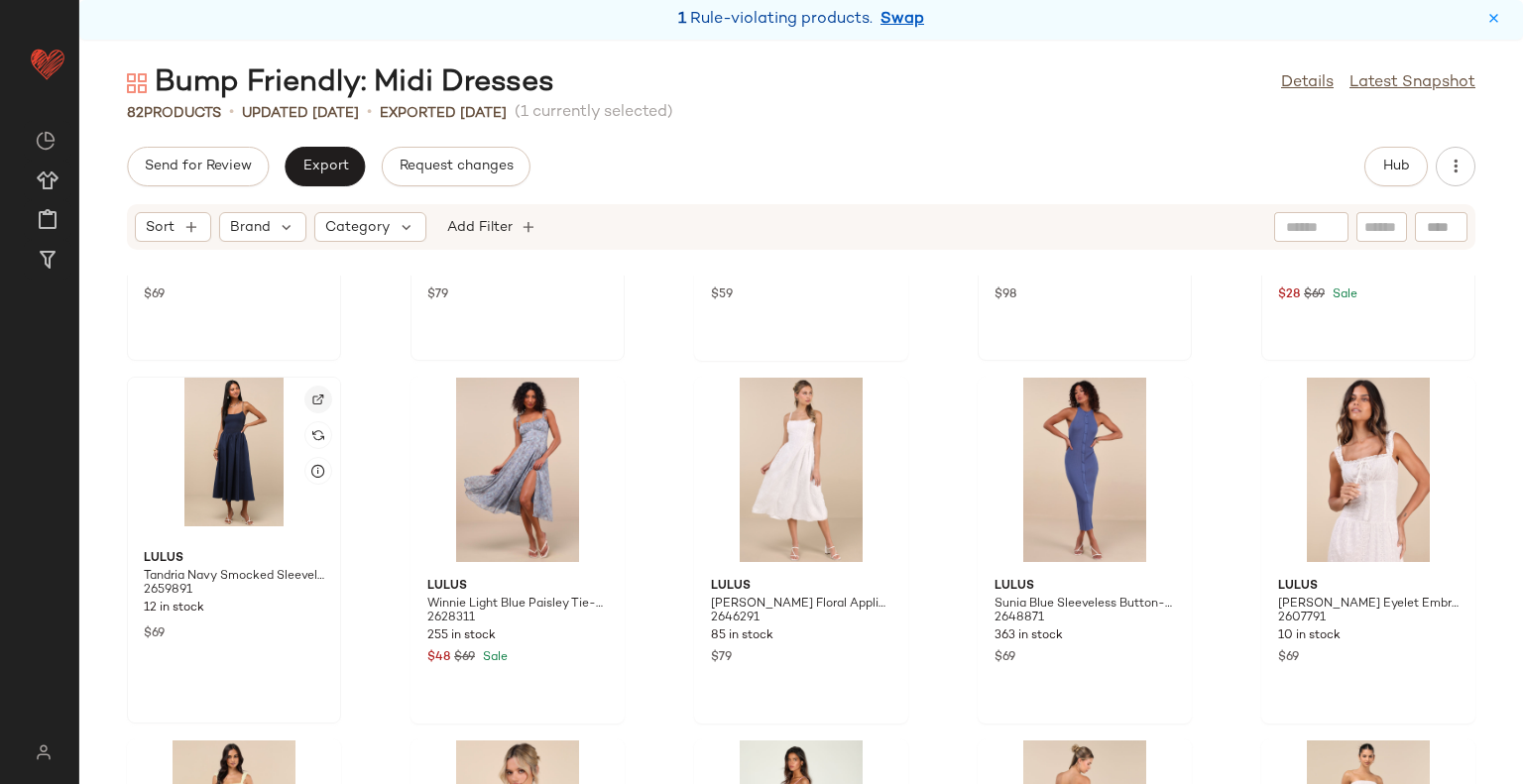click 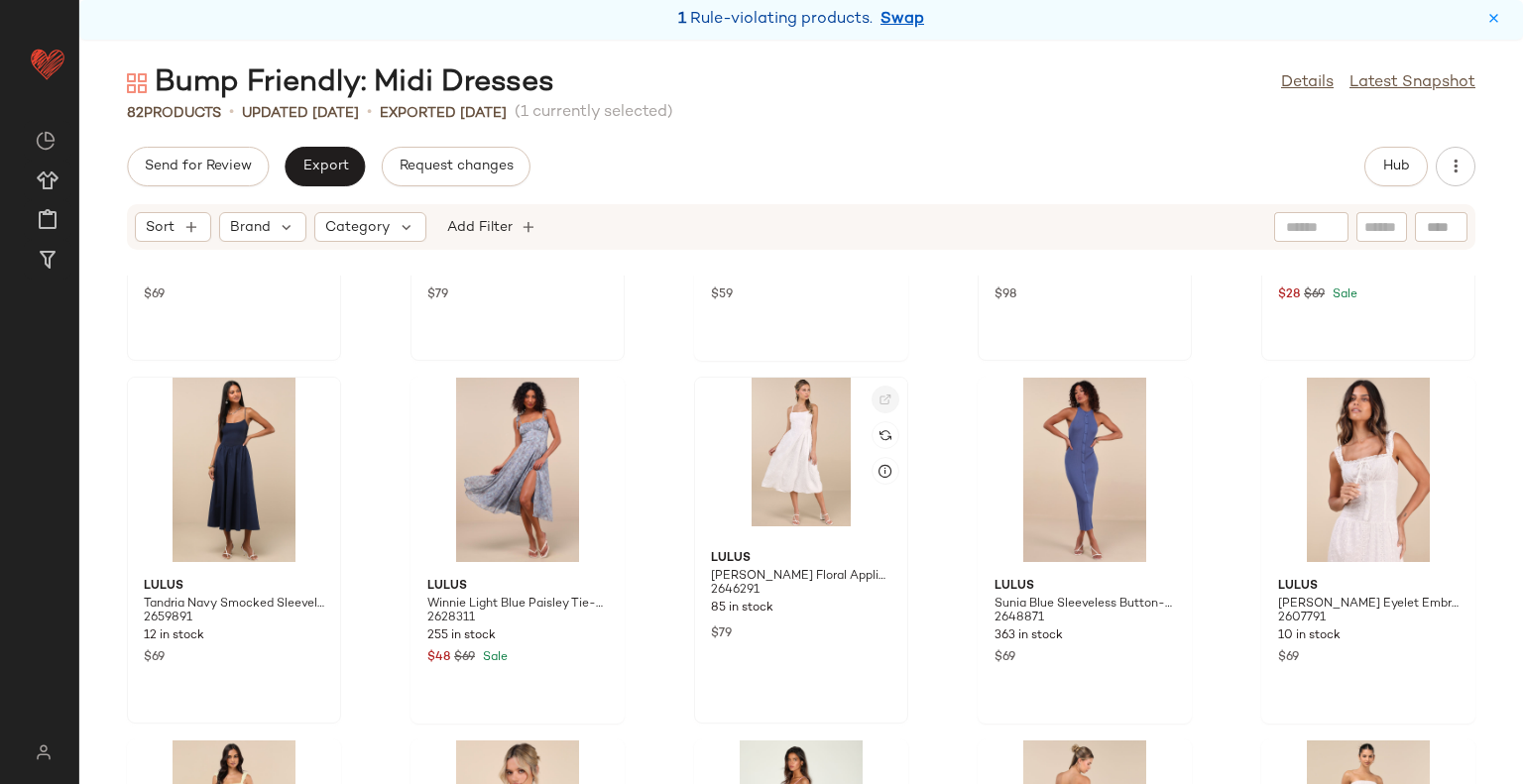 click 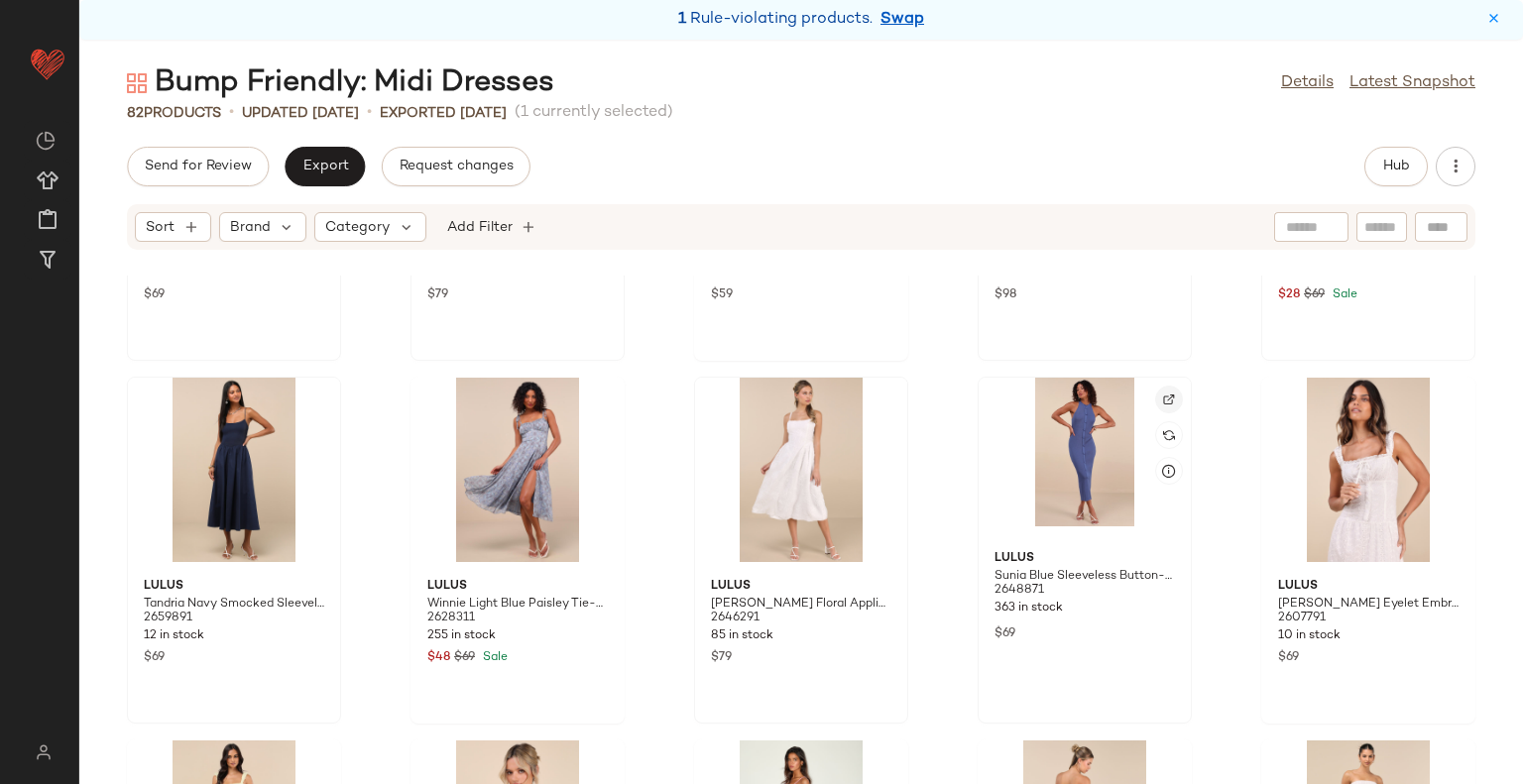 click 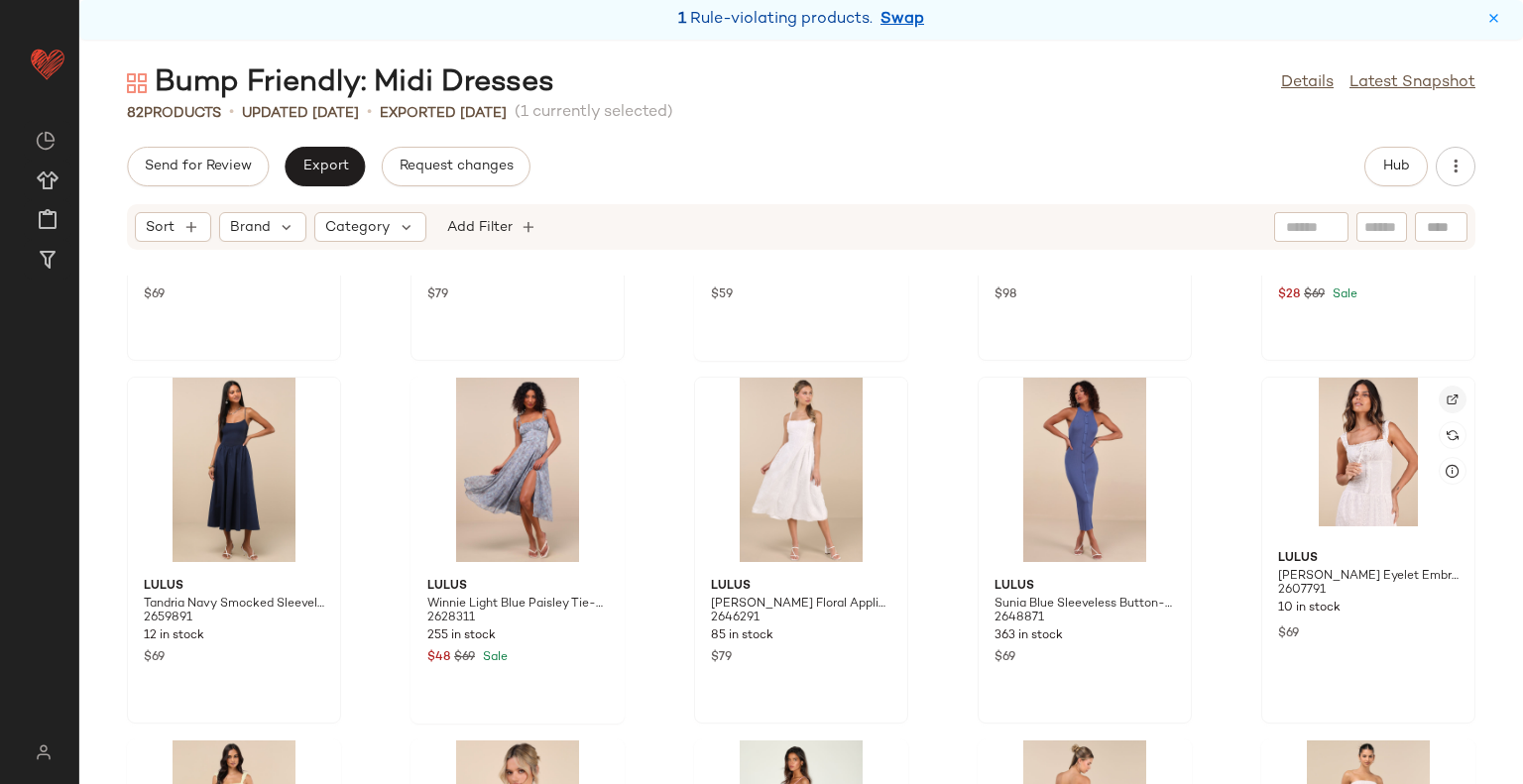 click 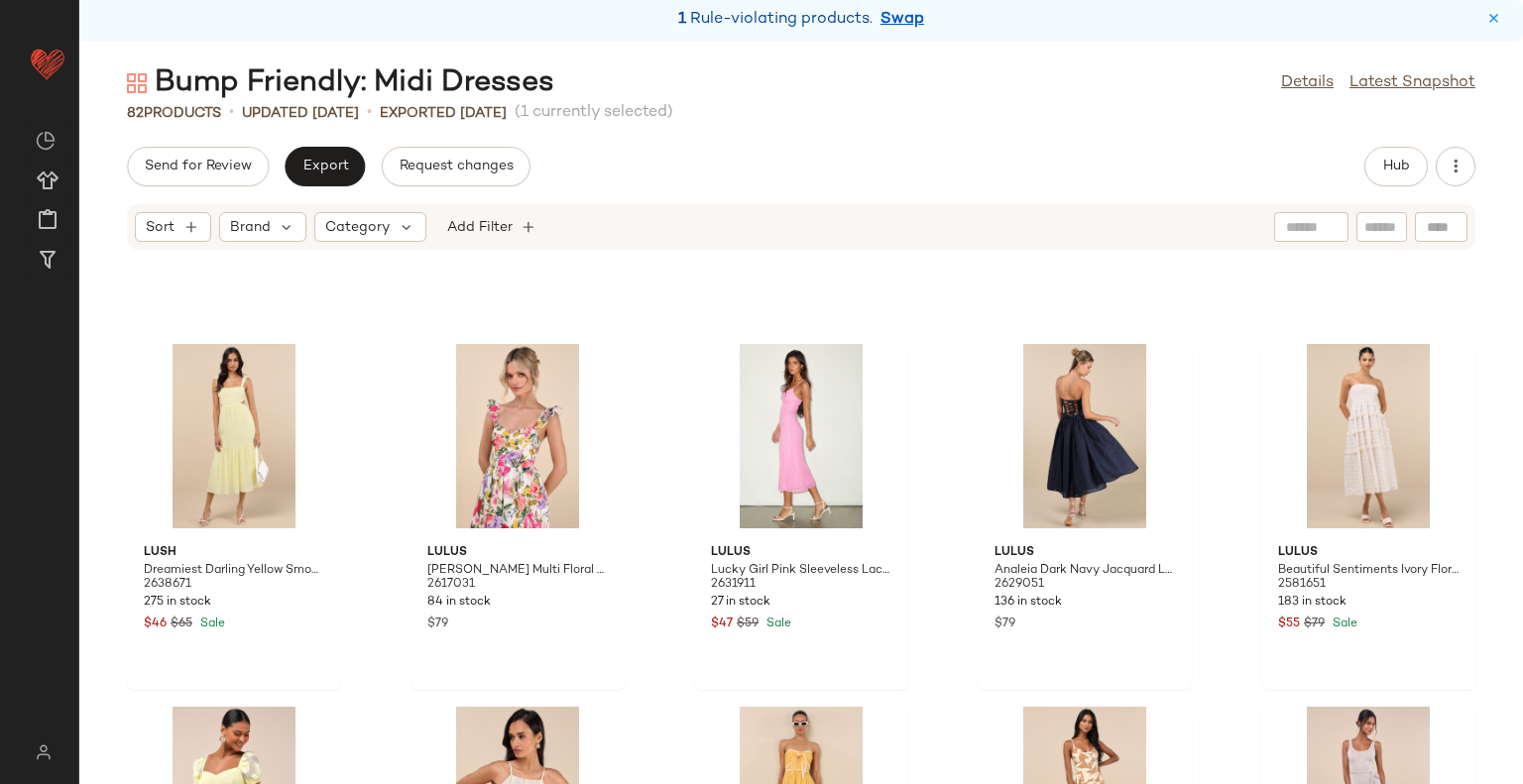 scroll, scrollTop: 1304, scrollLeft: 0, axis: vertical 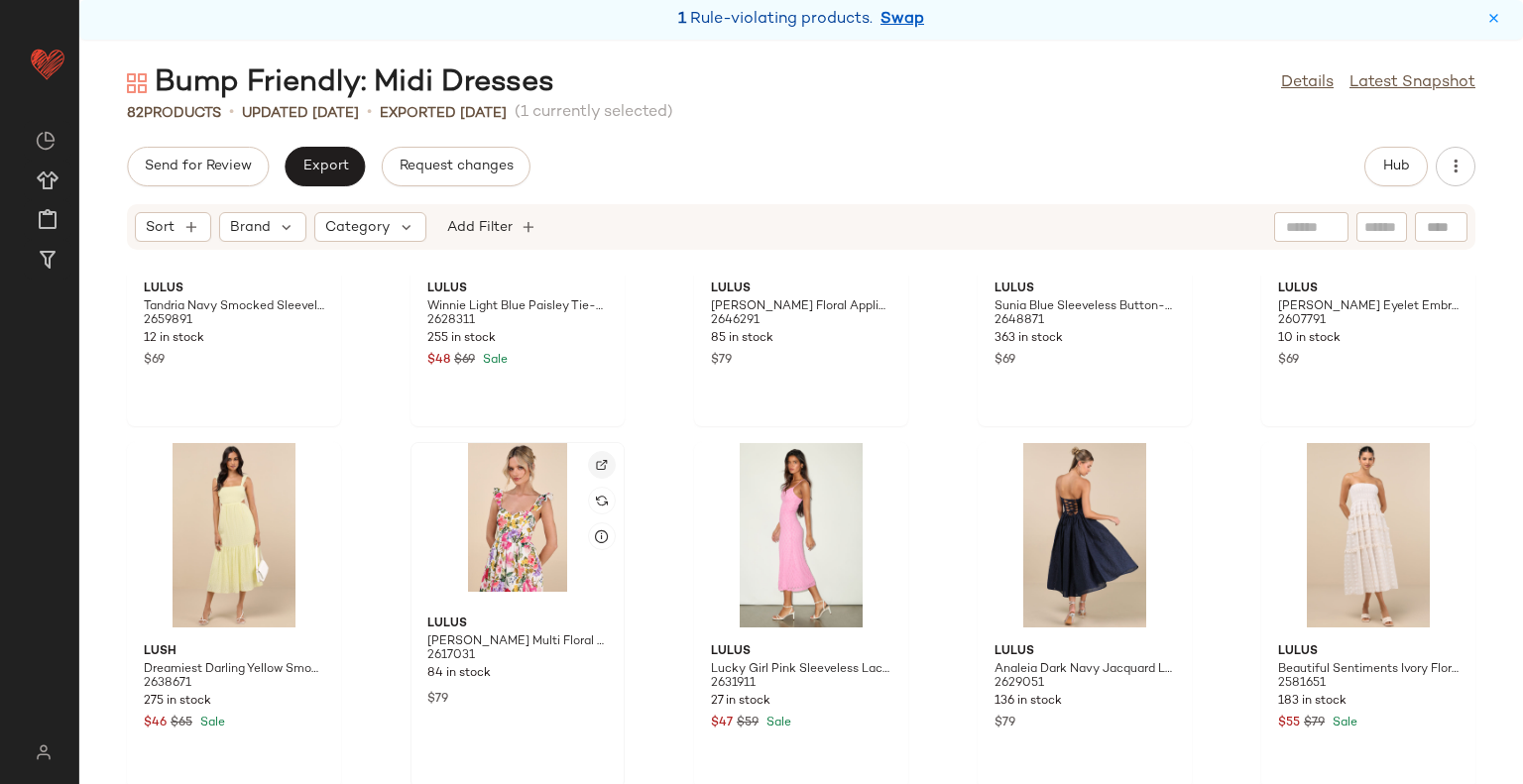 click at bounding box center [602, 465] 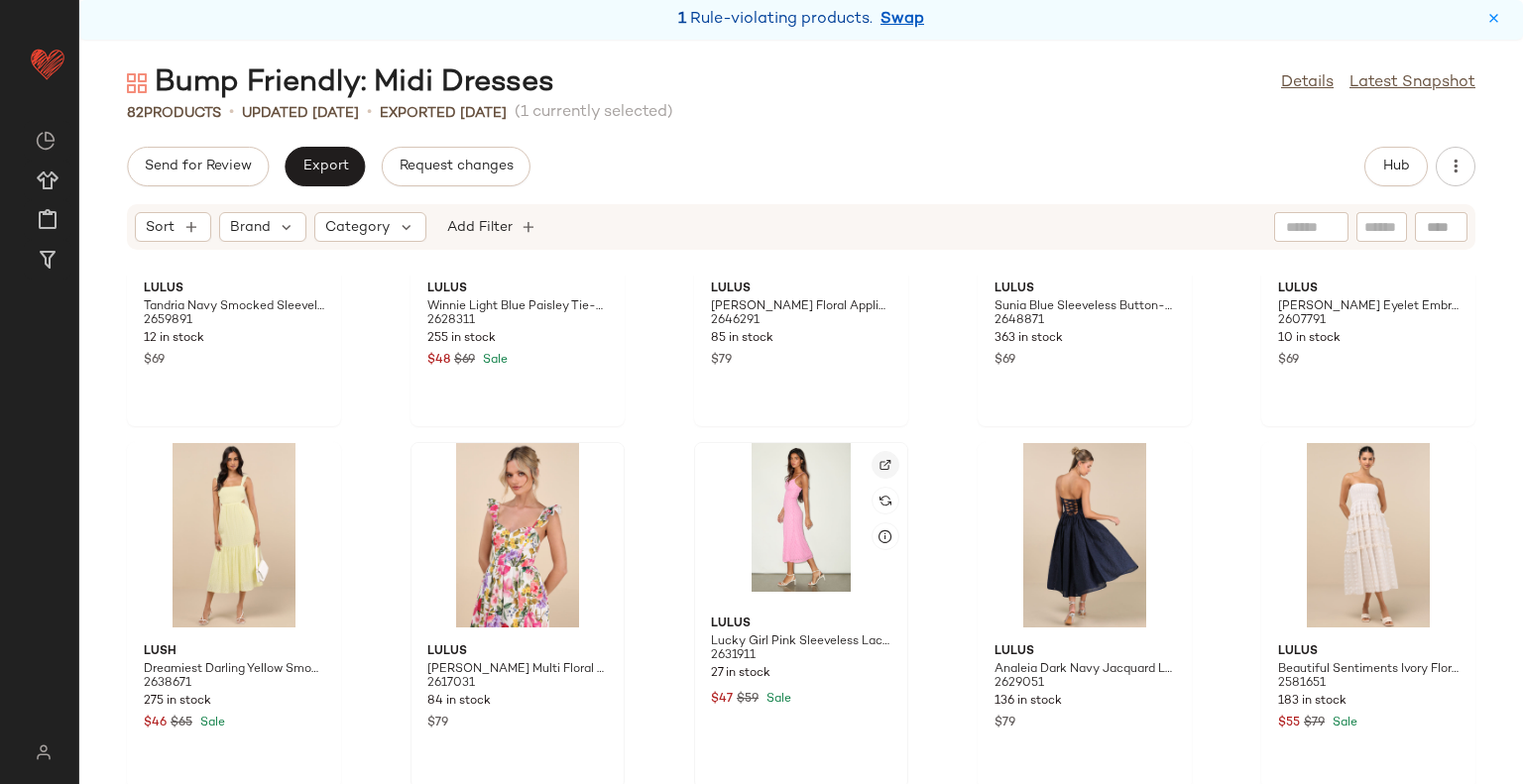 click at bounding box center [885, 465] 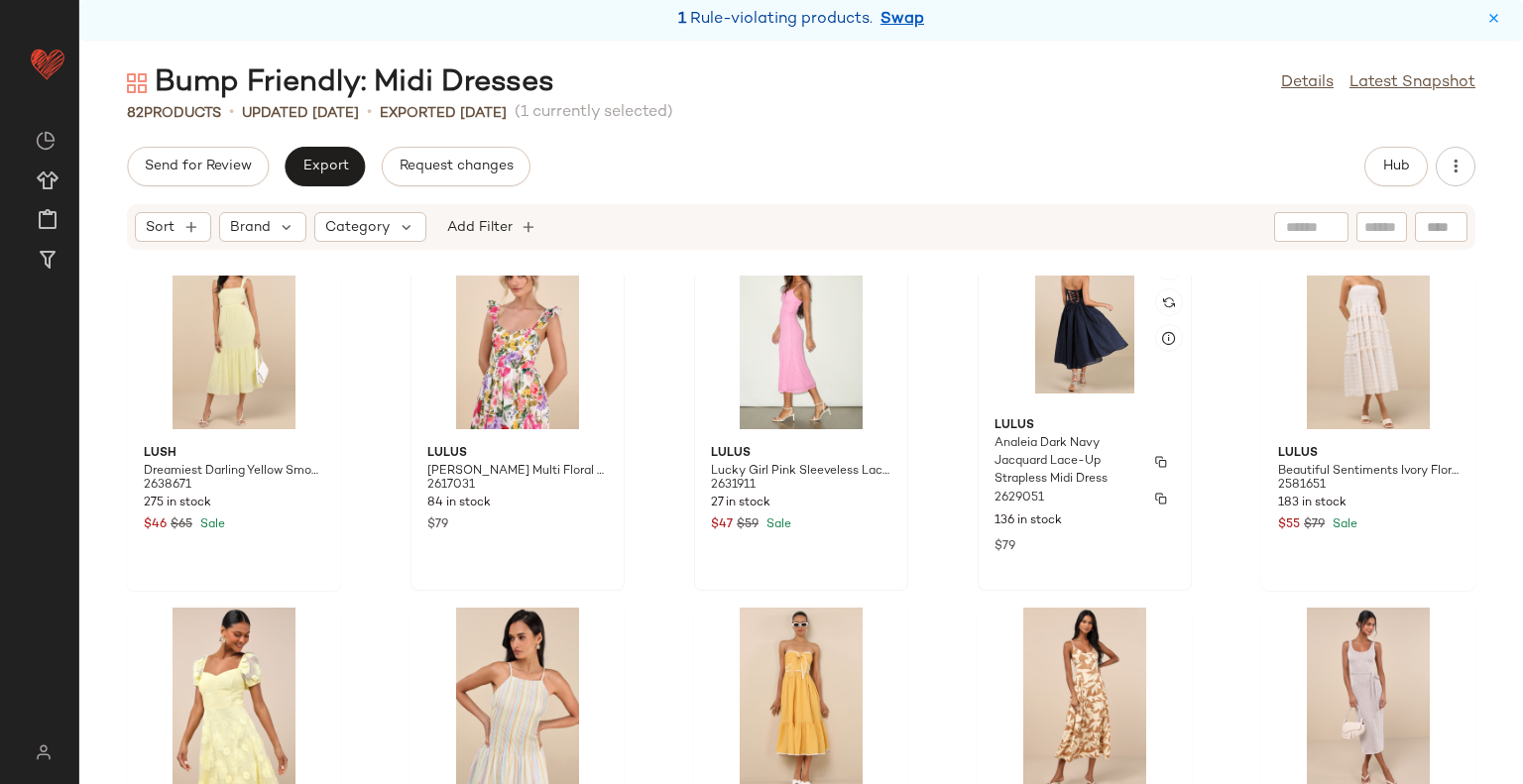 scroll, scrollTop: 1403, scrollLeft: 0, axis: vertical 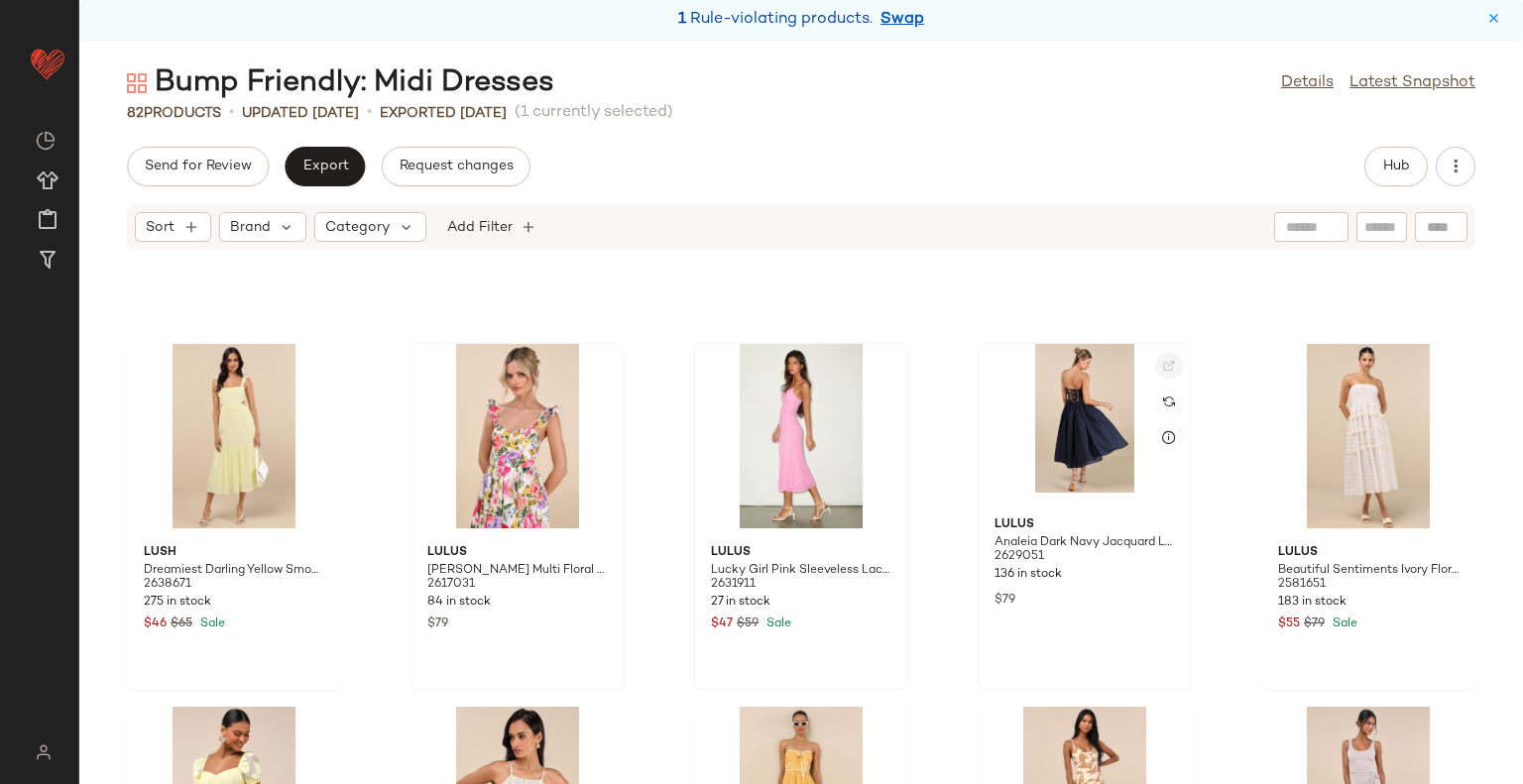 click at bounding box center [1169, 366] 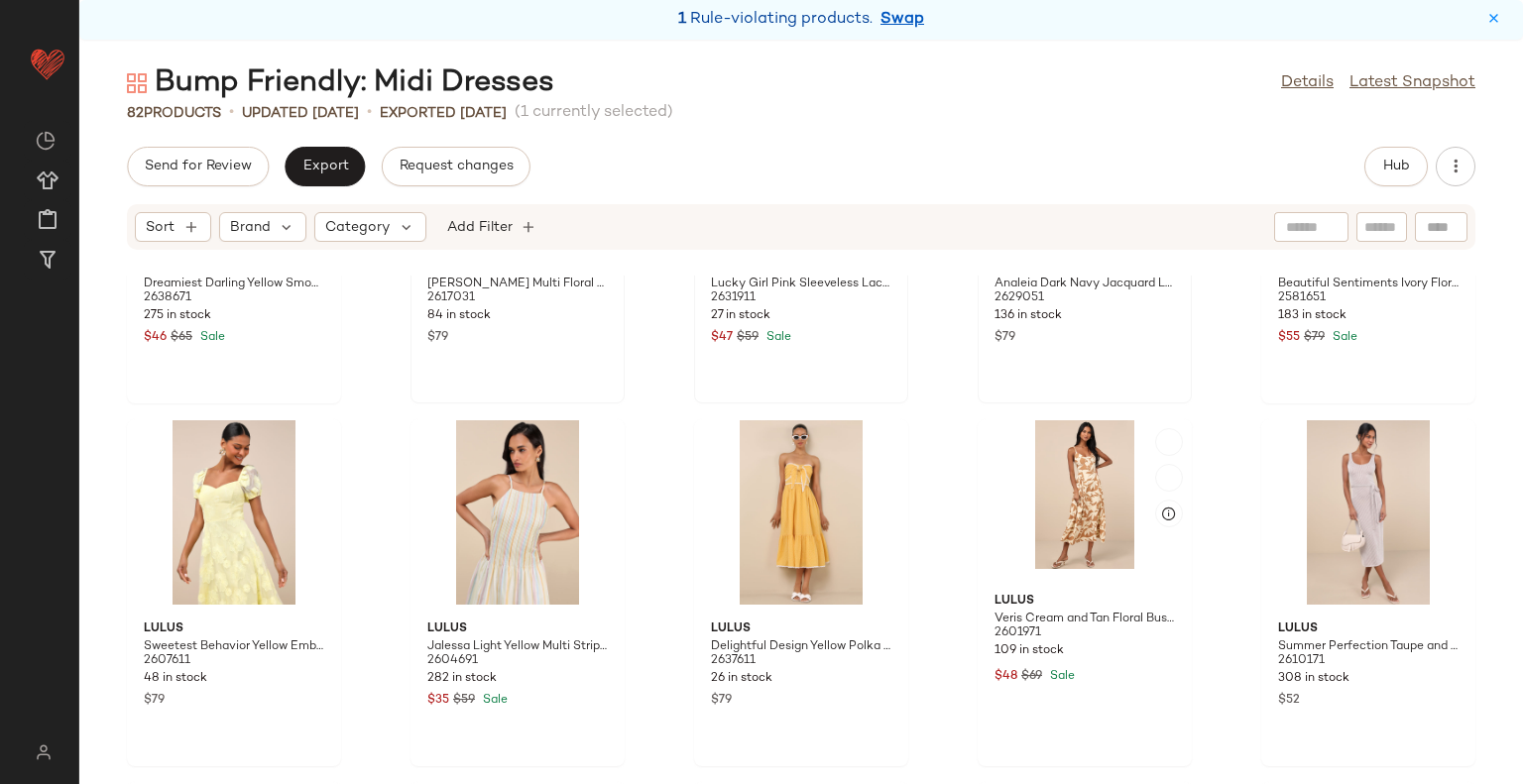 scroll, scrollTop: 1701, scrollLeft: 0, axis: vertical 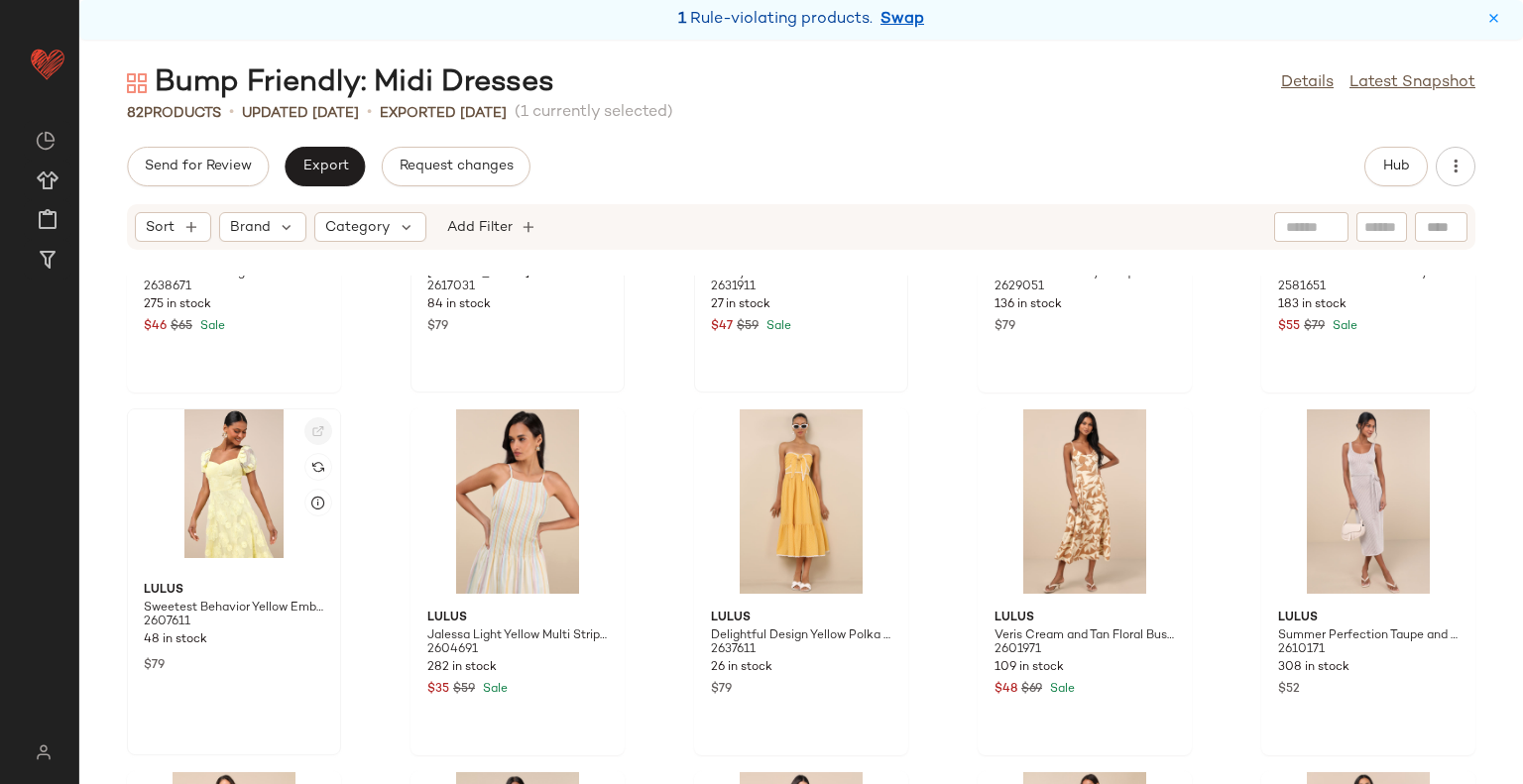 click at bounding box center (318, 431) 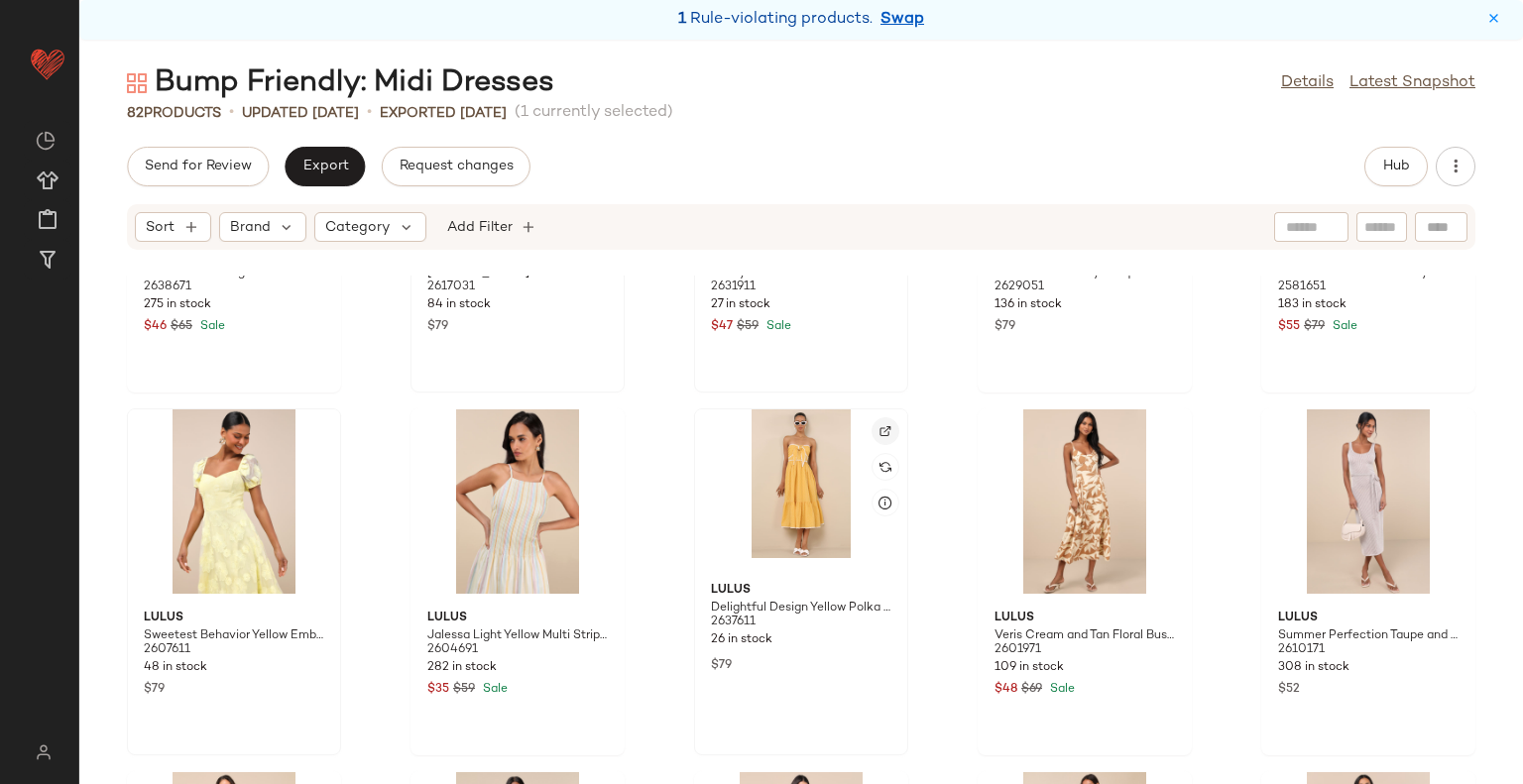click 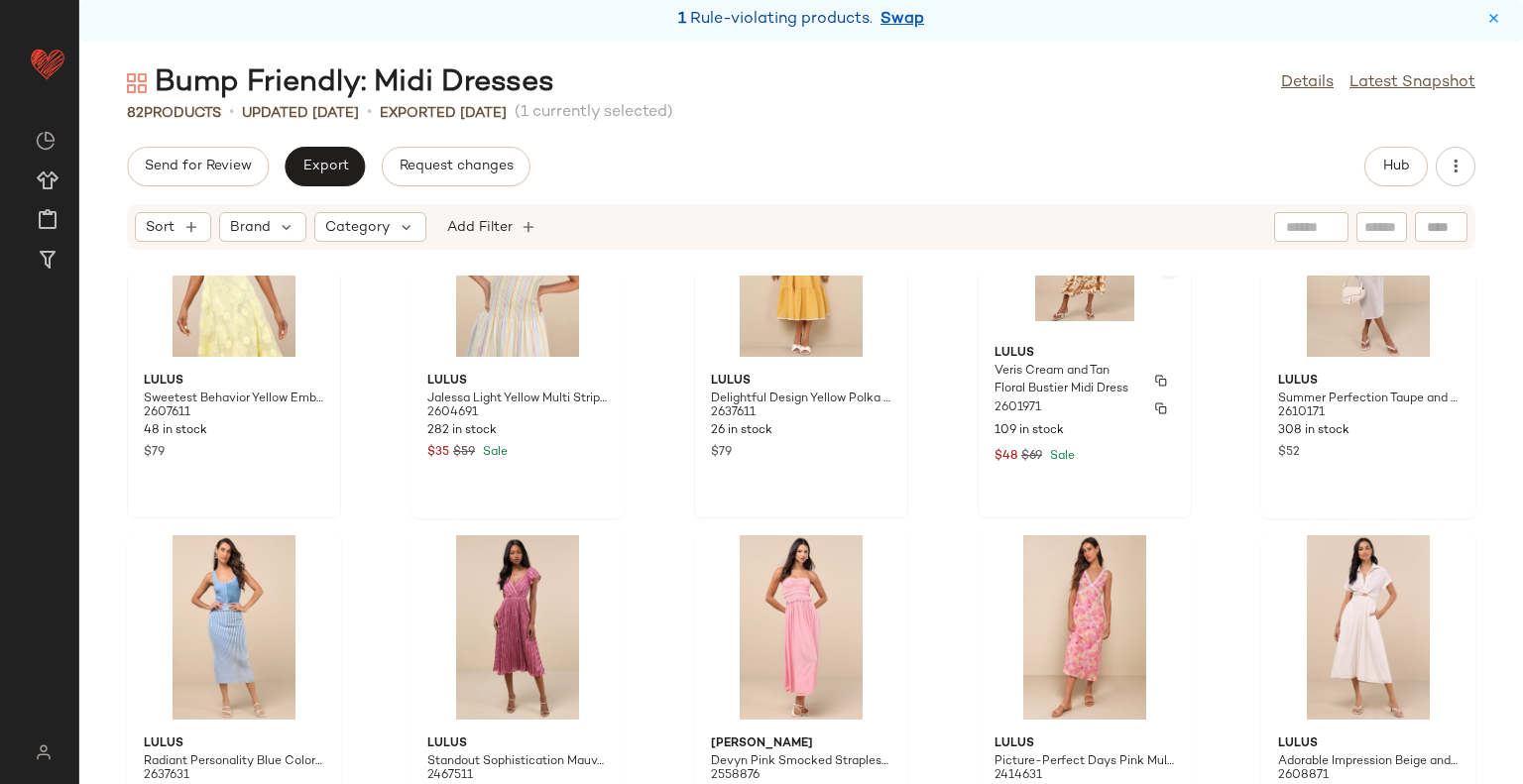 scroll, scrollTop: 1998, scrollLeft: 0, axis: vertical 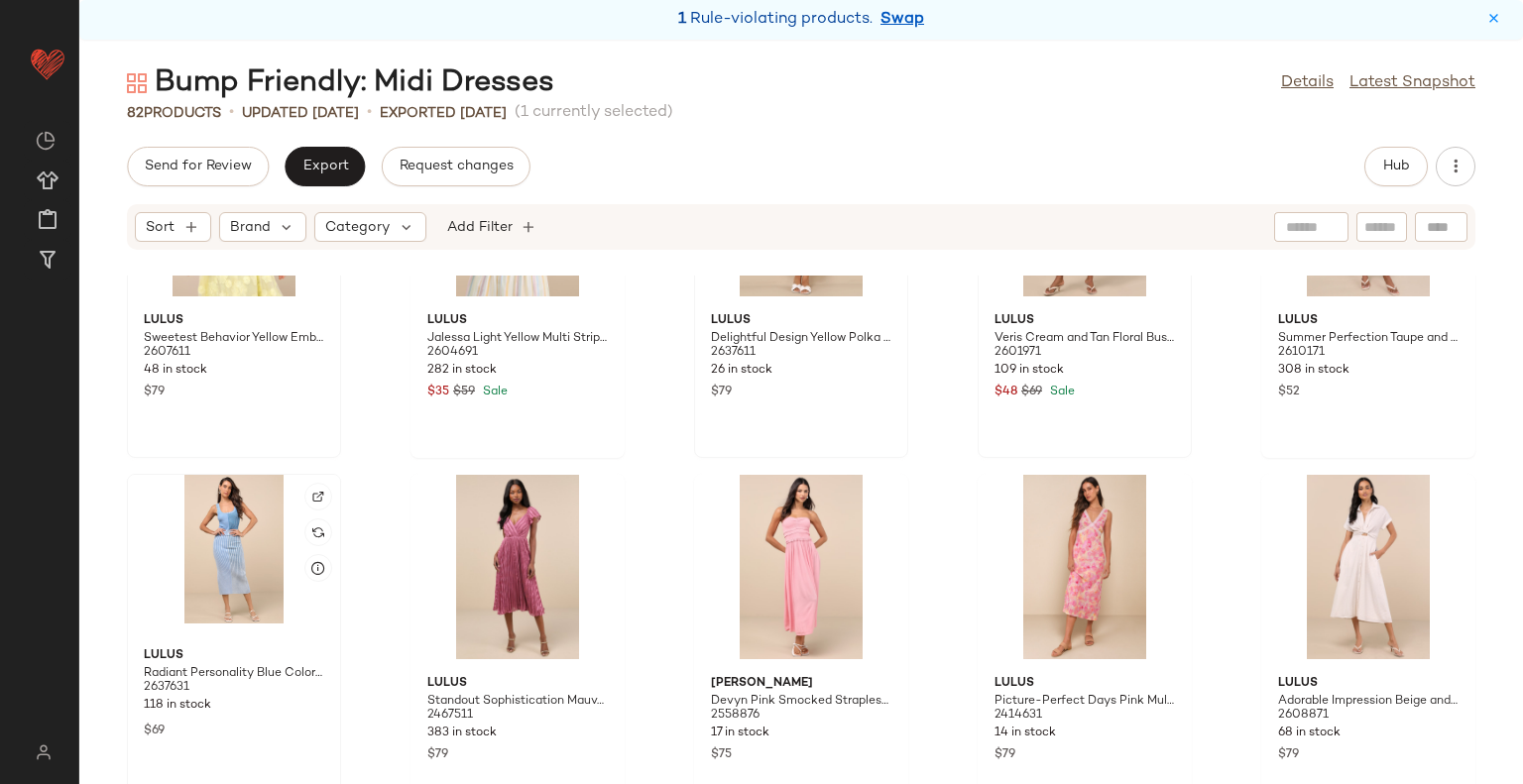 click at bounding box center (318, 497) 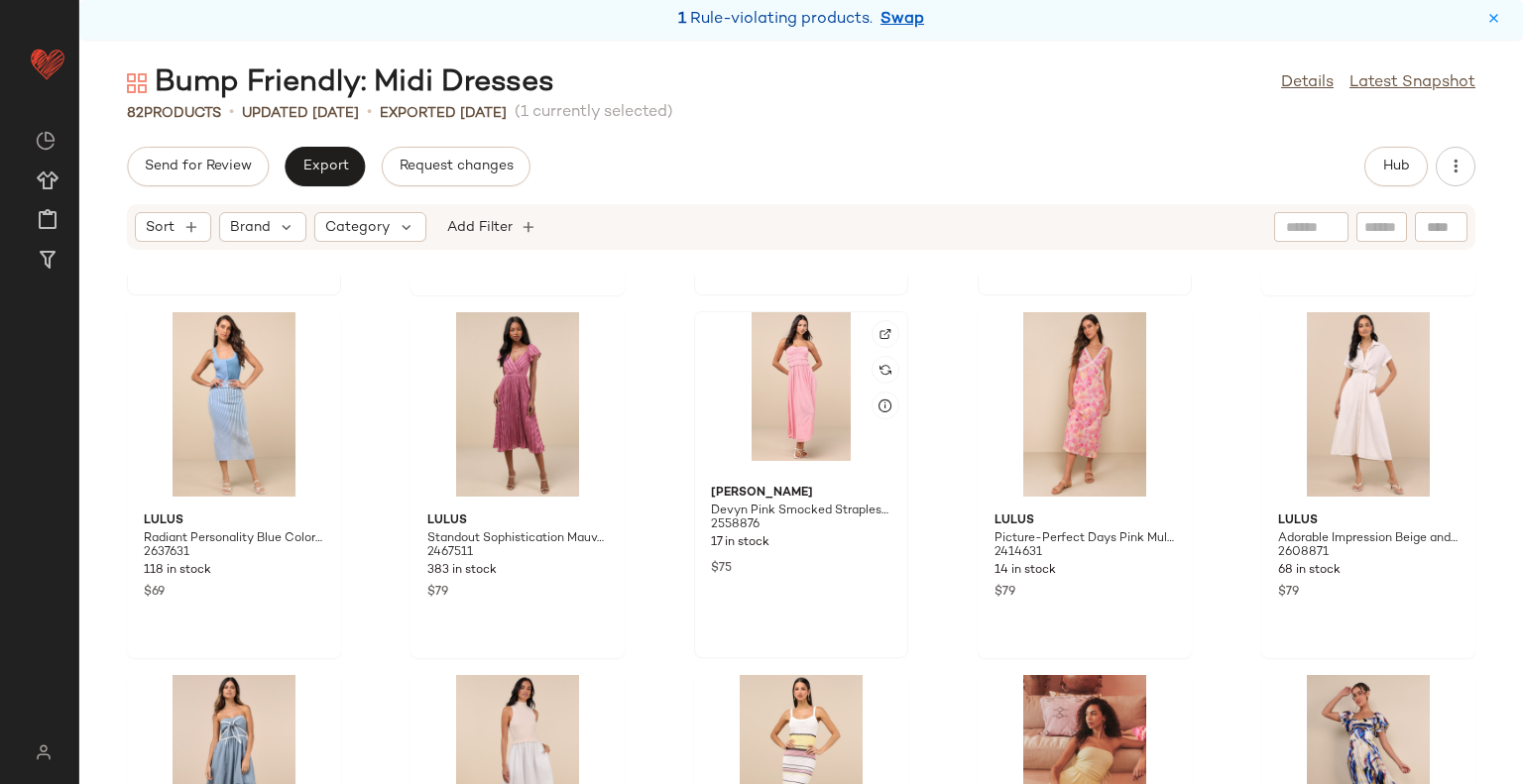 scroll, scrollTop: 2196, scrollLeft: 0, axis: vertical 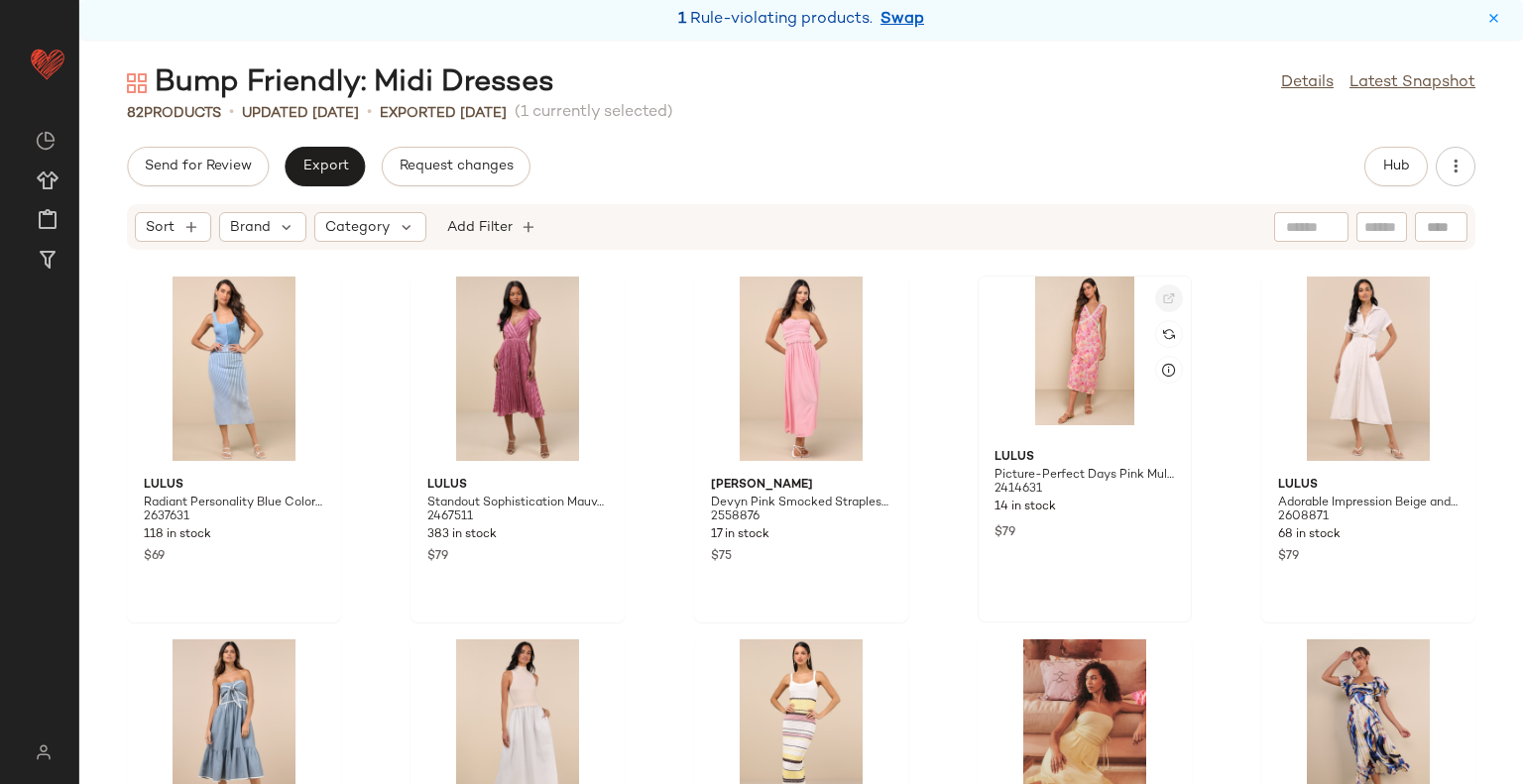 click 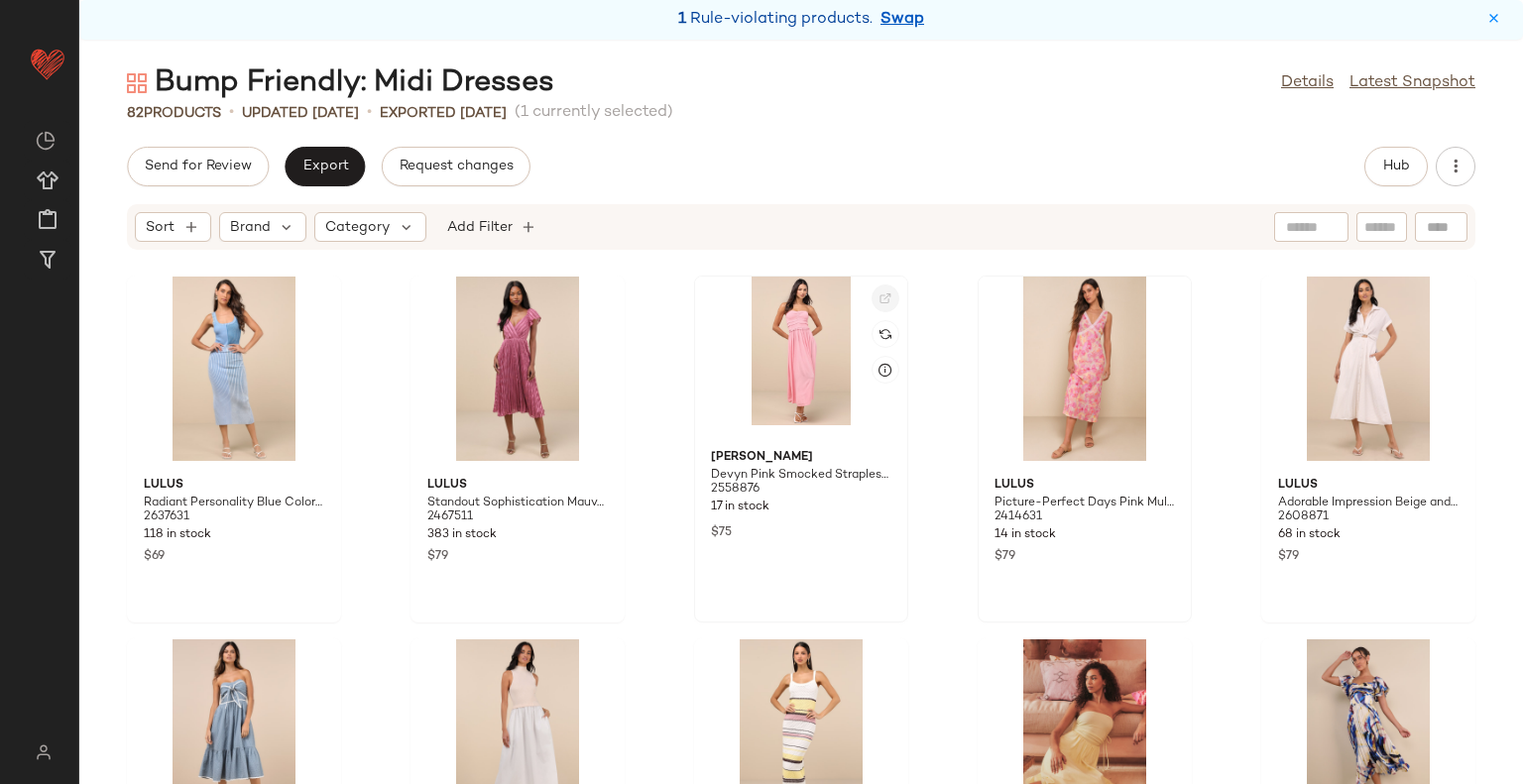 click 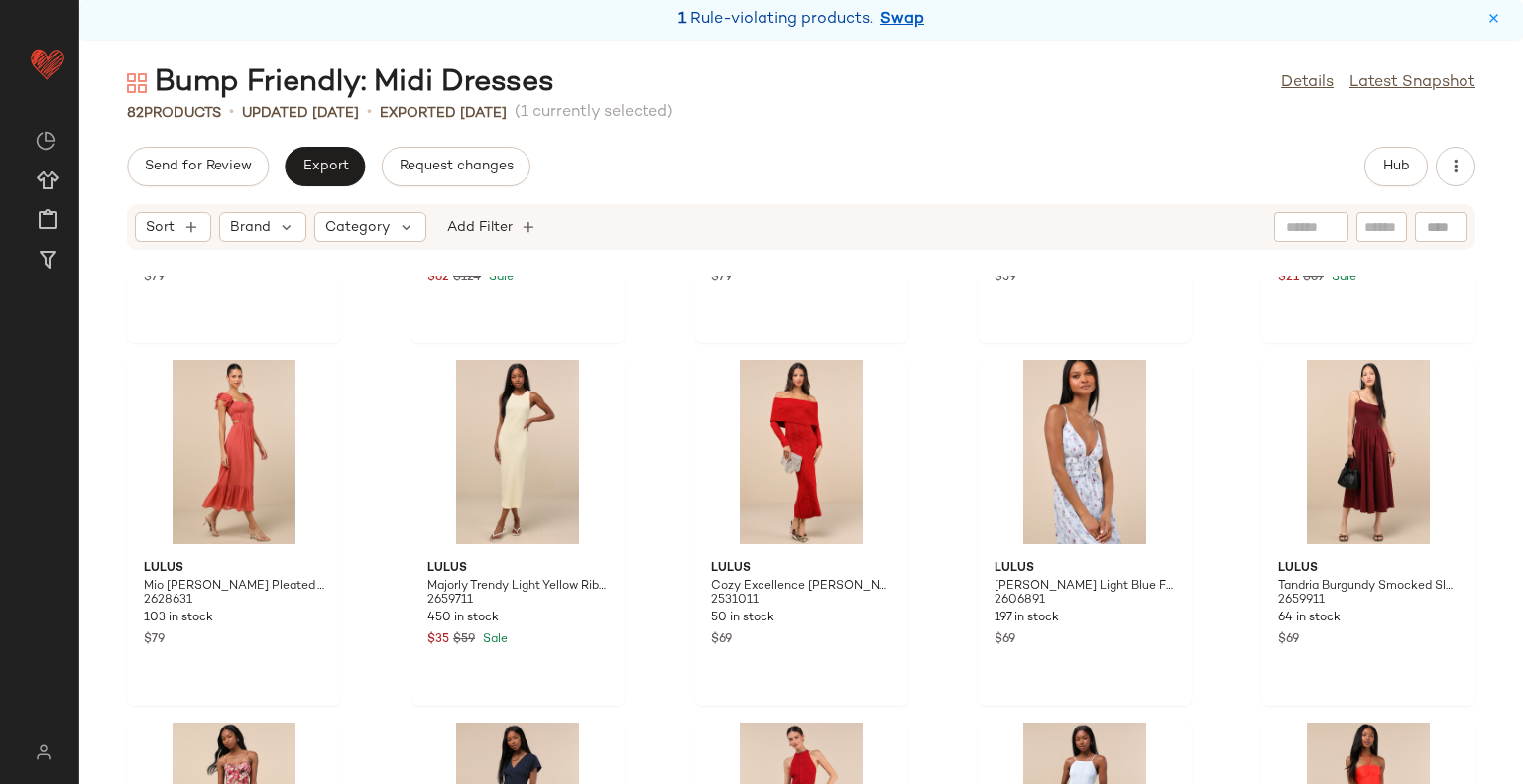 scroll, scrollTop: 3584, scrollLeft: 0, axis: vertical 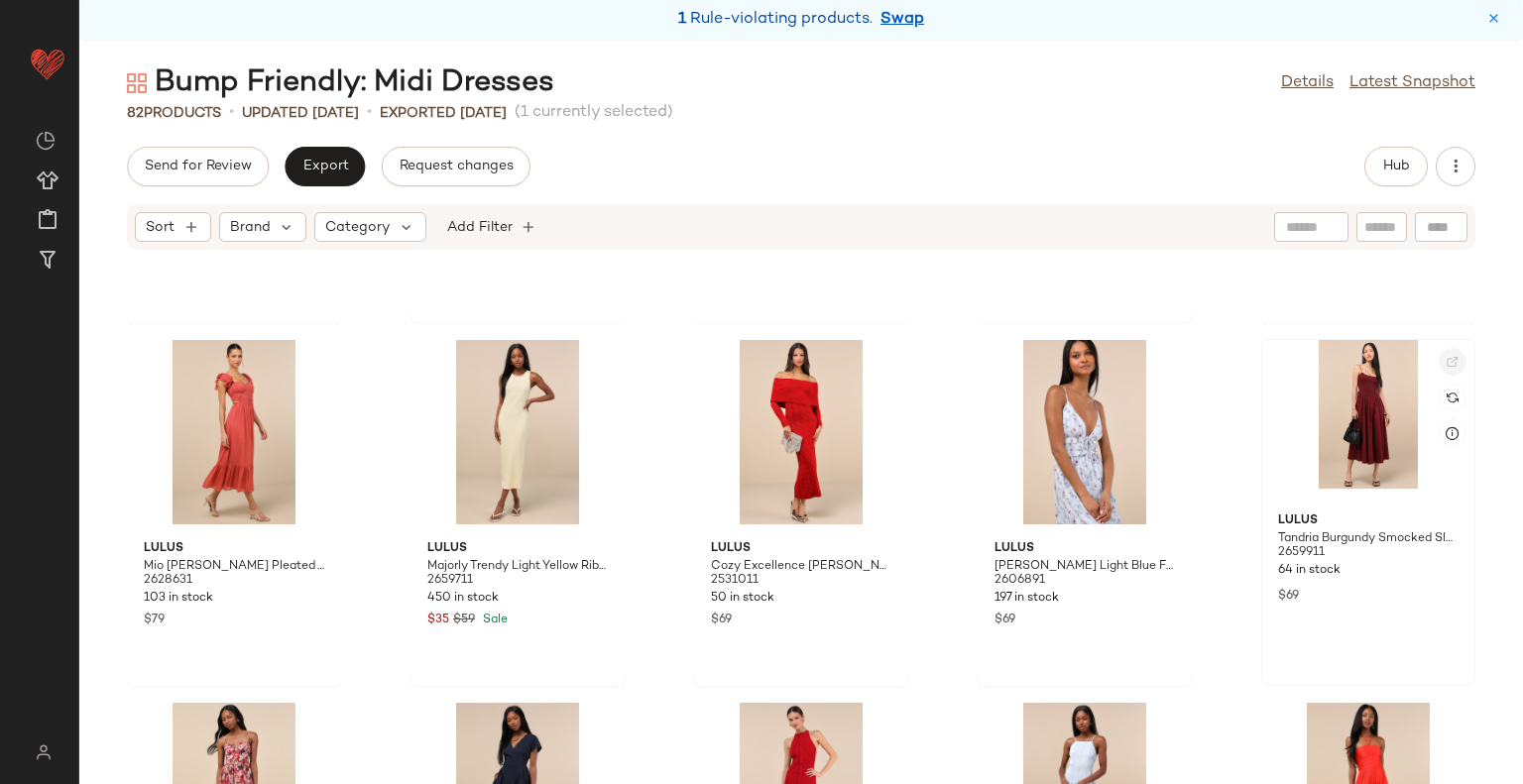 click at bounding box center (1453, 362) 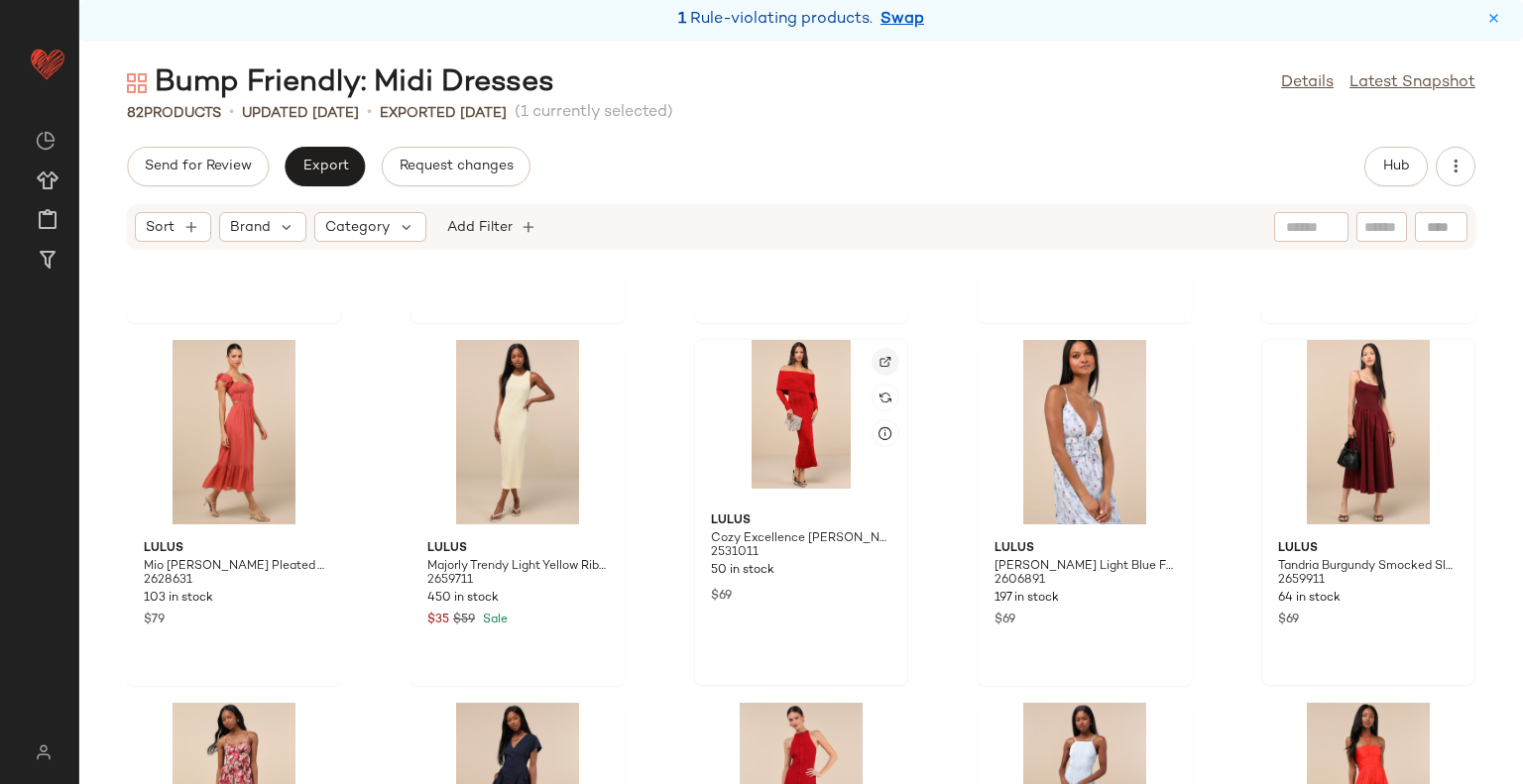 click 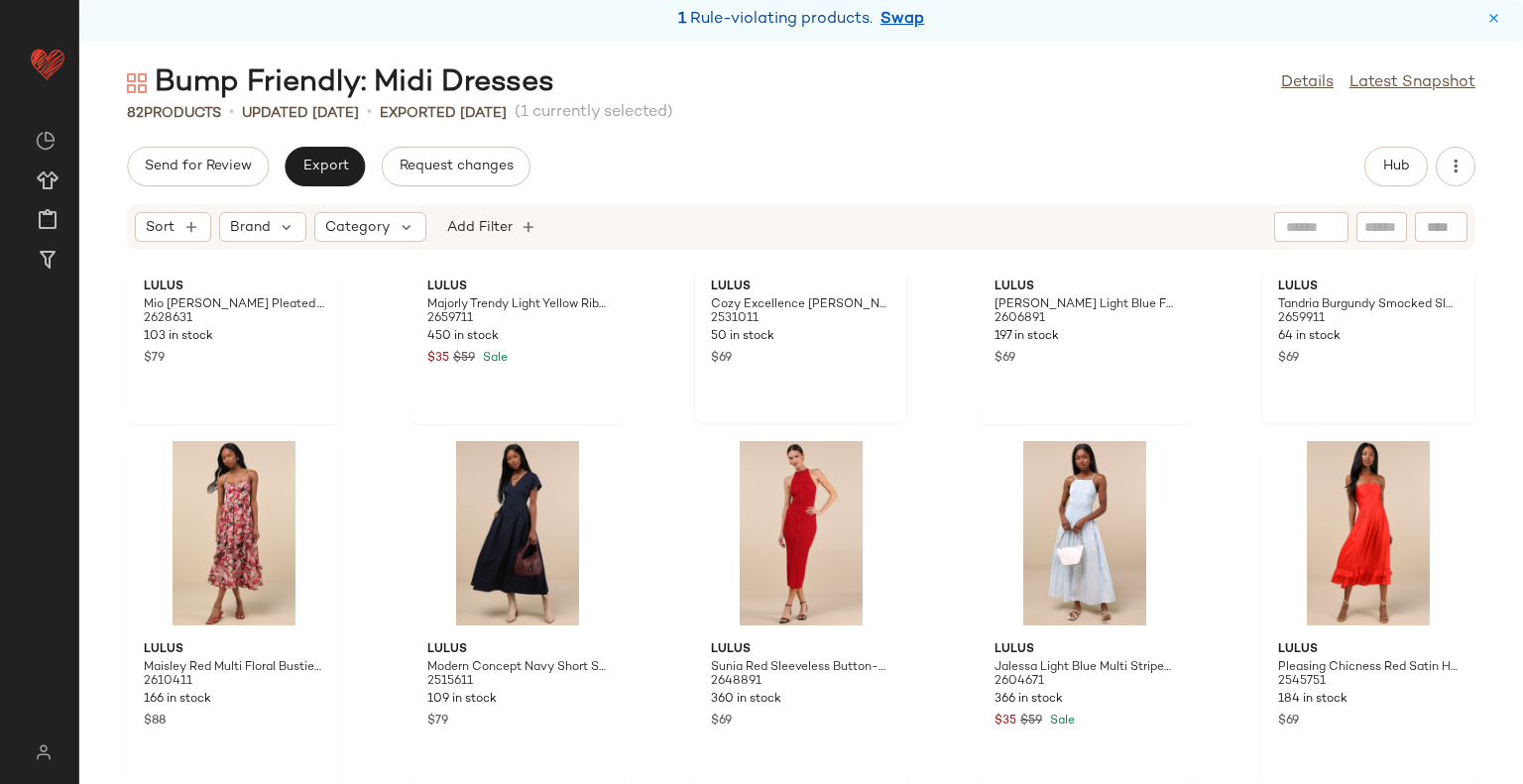 scroll, scrollTop: 3881, scrollLeft: 0, axis: vertical 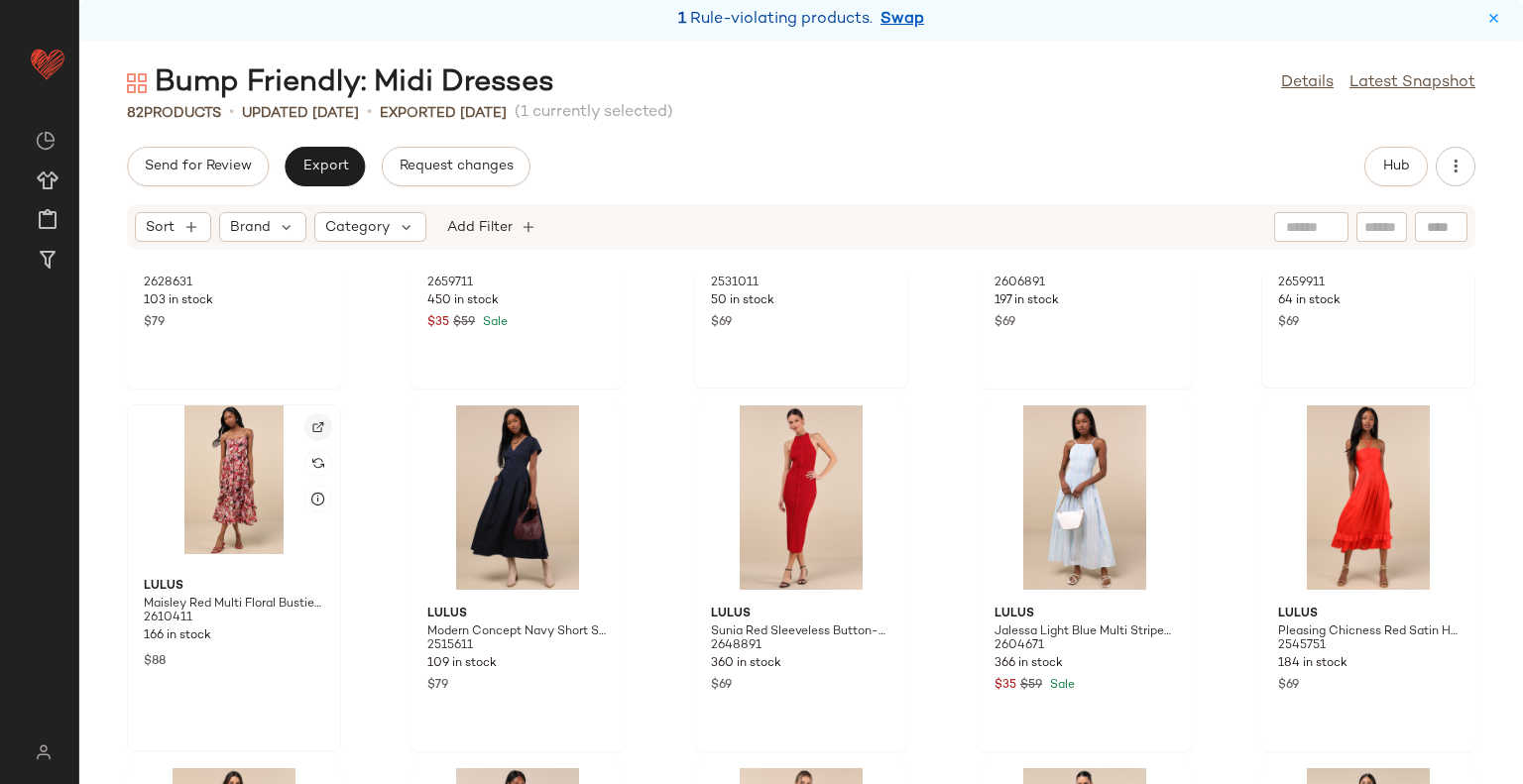 click 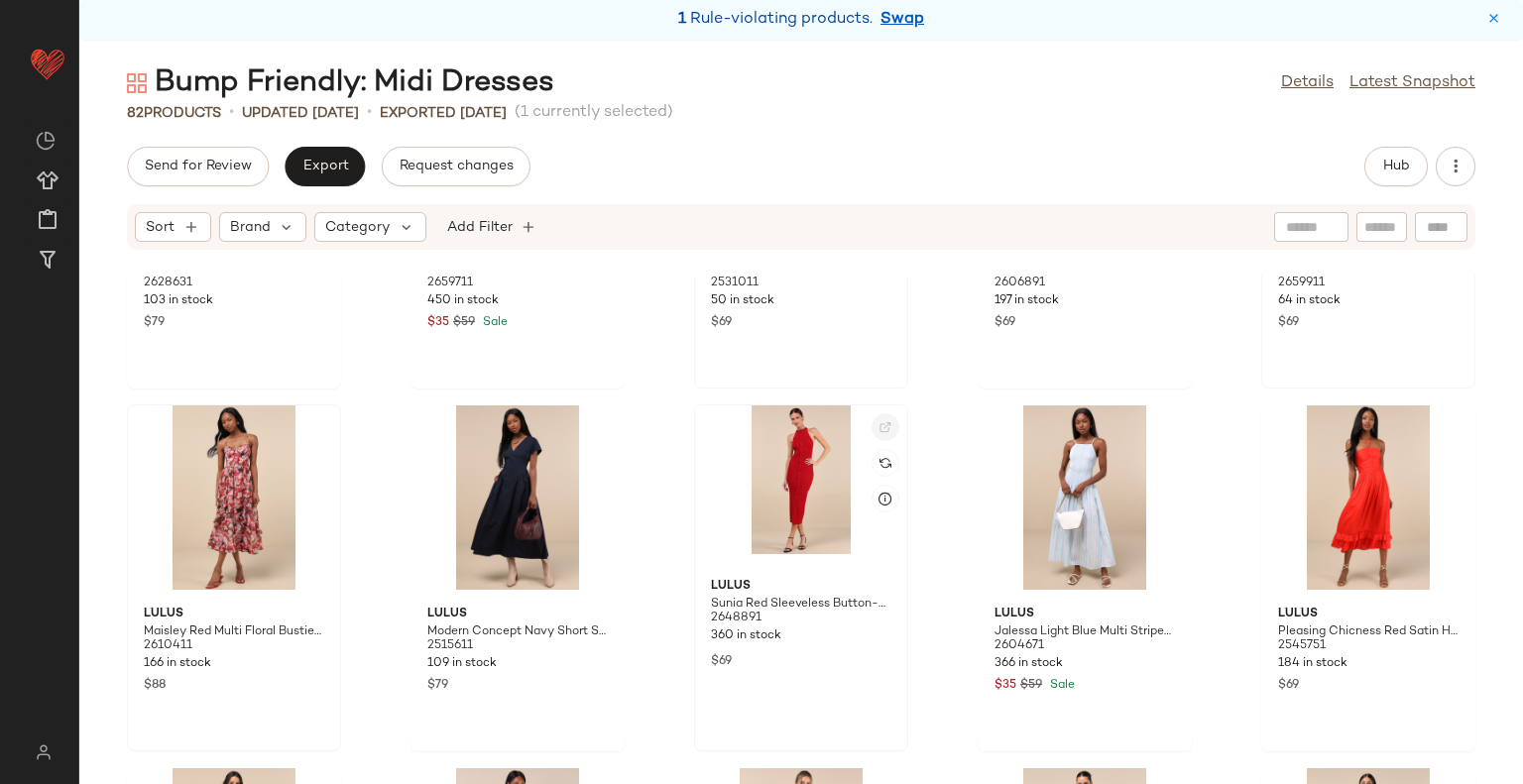 click 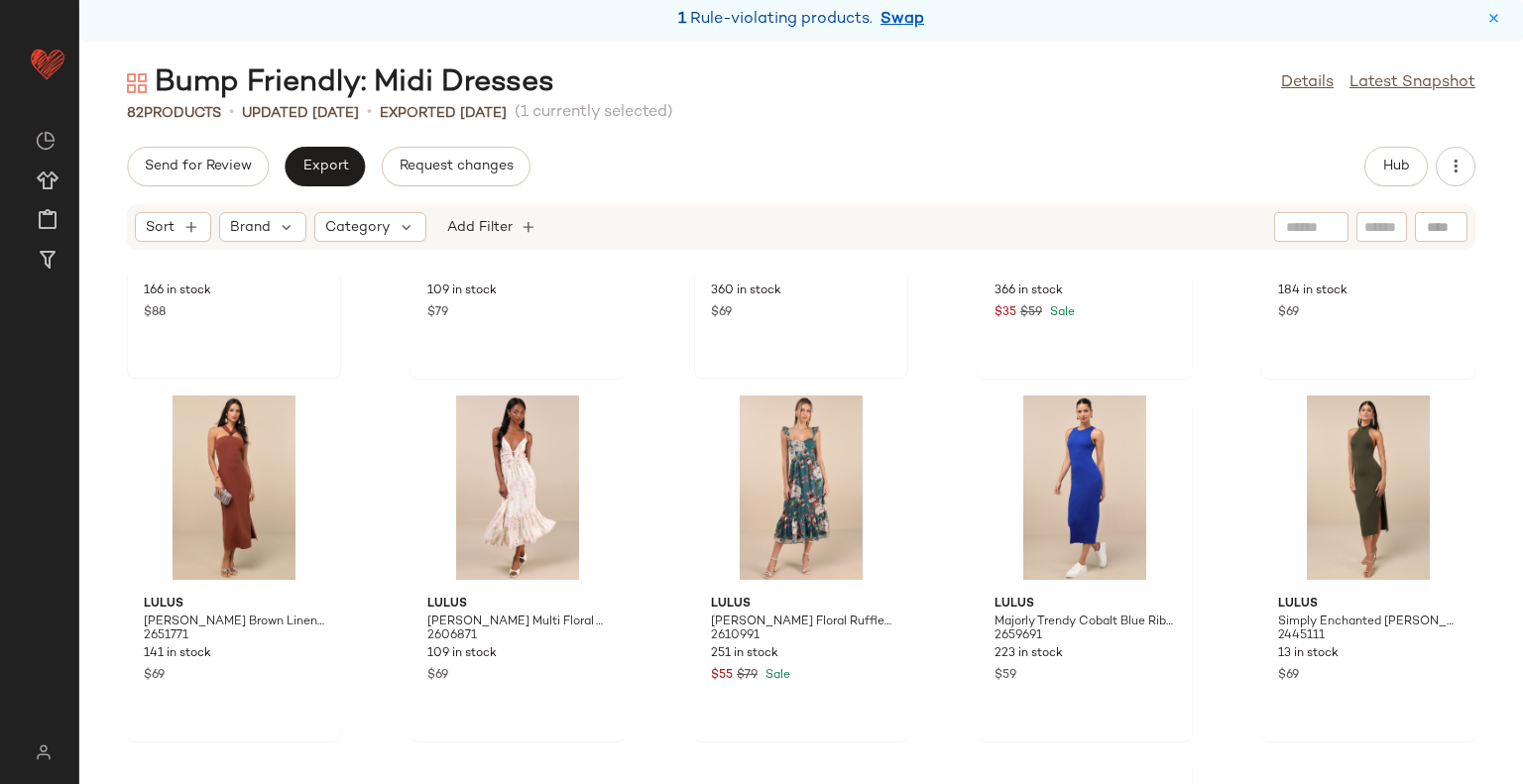 scroll, scrollTop: 4278, scrollLeft: 0, axis: vertical 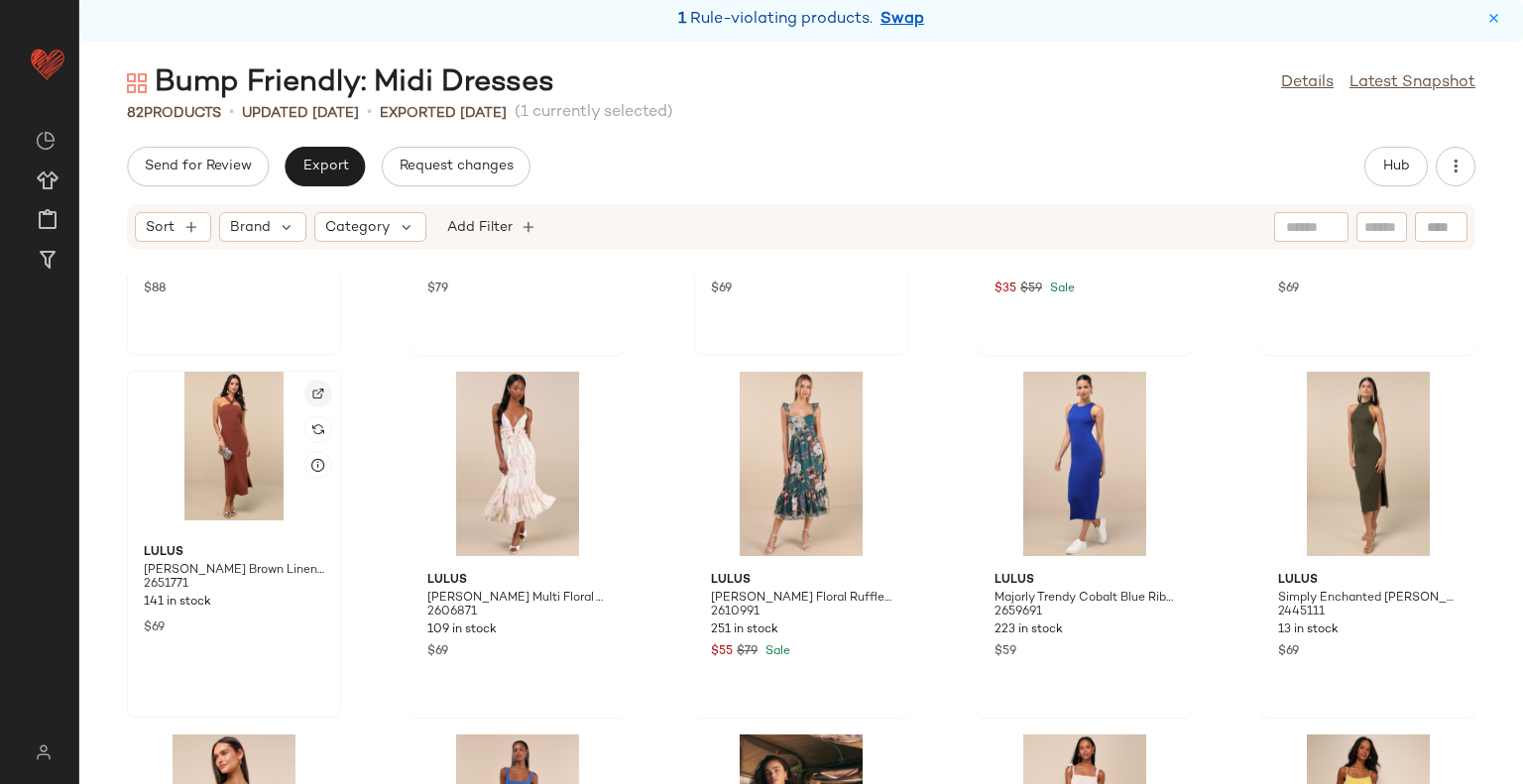 click at bounding box center (318, 393) 